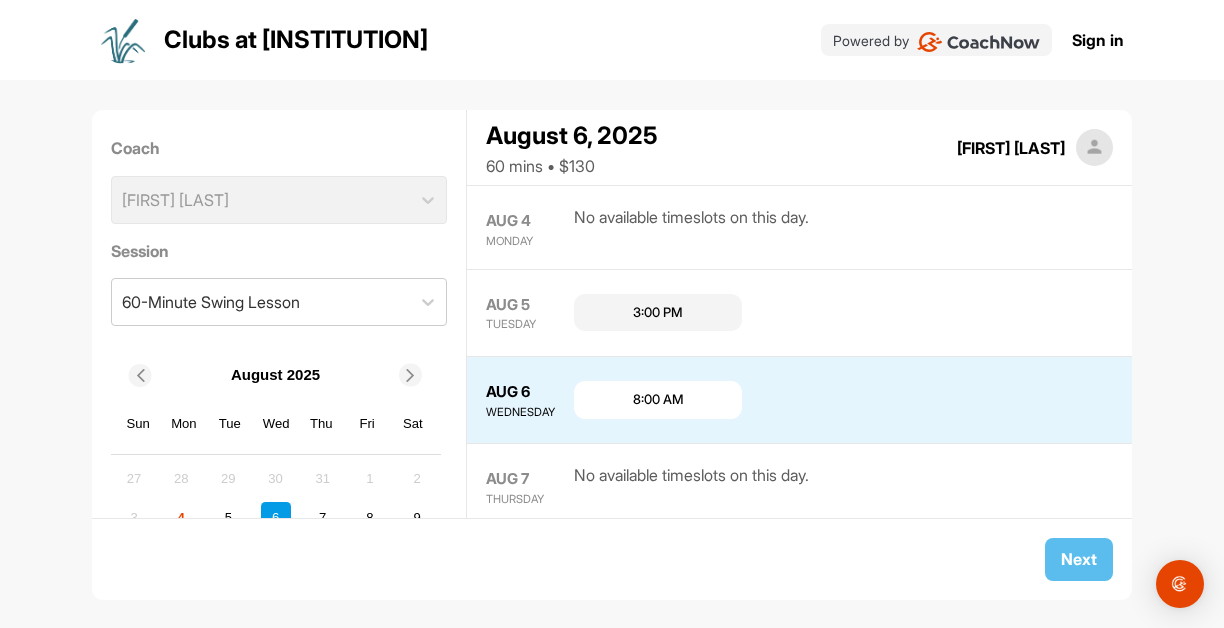 scroll, scrollTop: 0, scrollLeft: 0, axis: both 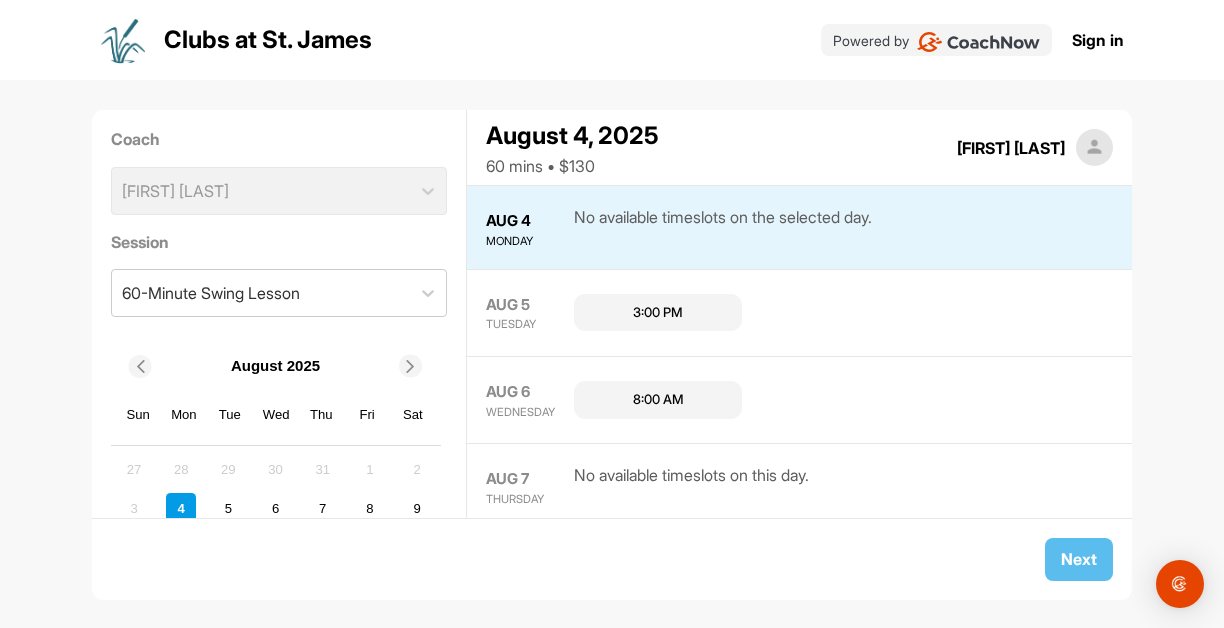 click on "8:00 AM" at bounding box center (658, 400) 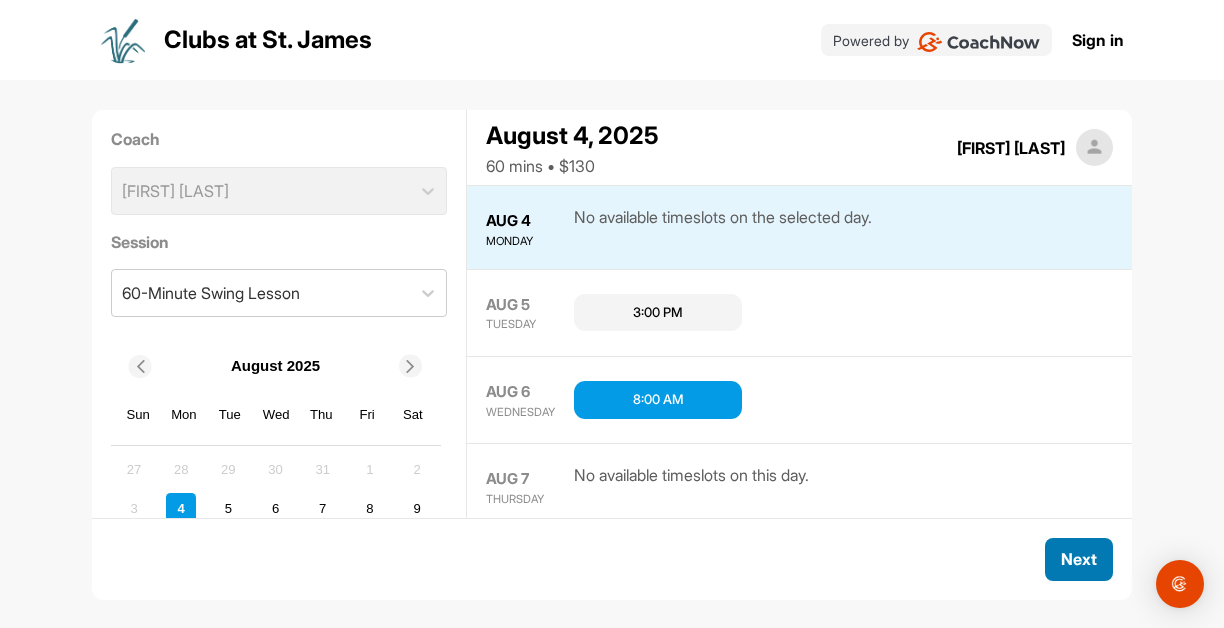 click on "Next" at bounding box center [1079, 559] 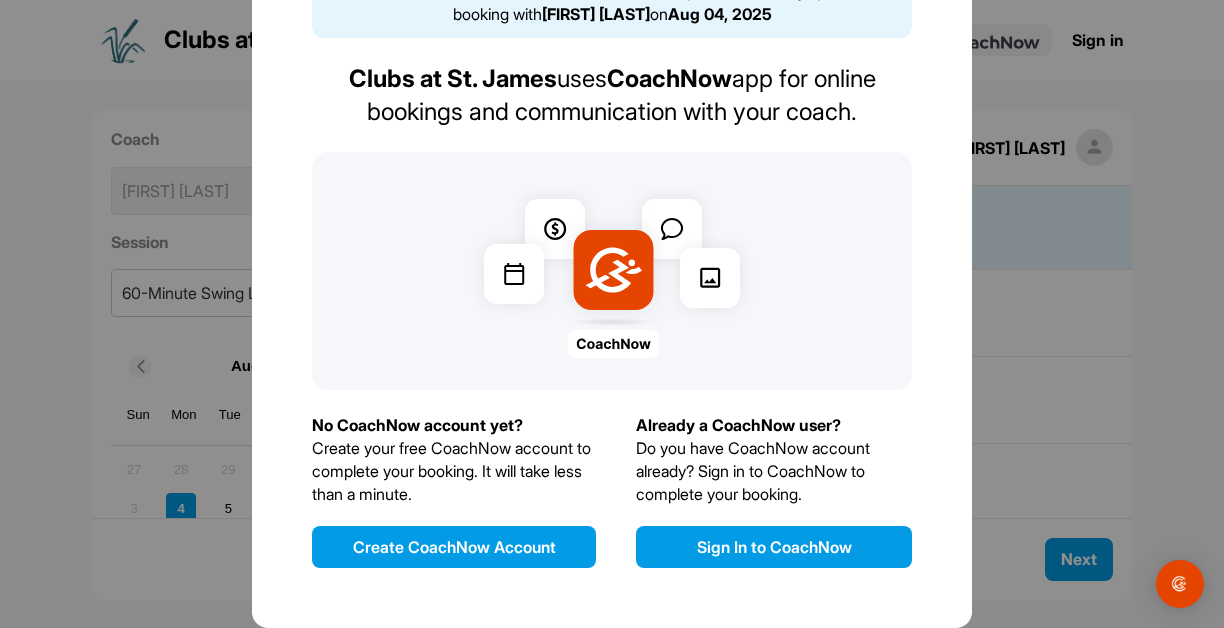 scroll, scrollTop: 138, scrollLeft: 0, axis: vertical 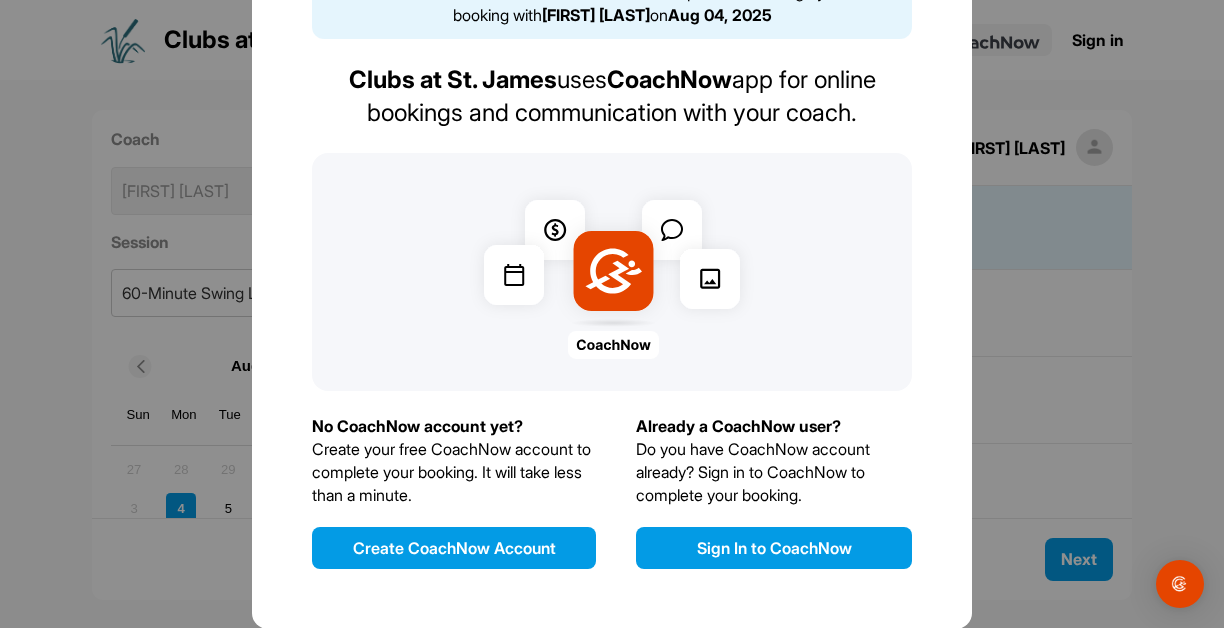 click on "Create CoachNow Account" at bounding box center (454, 548) 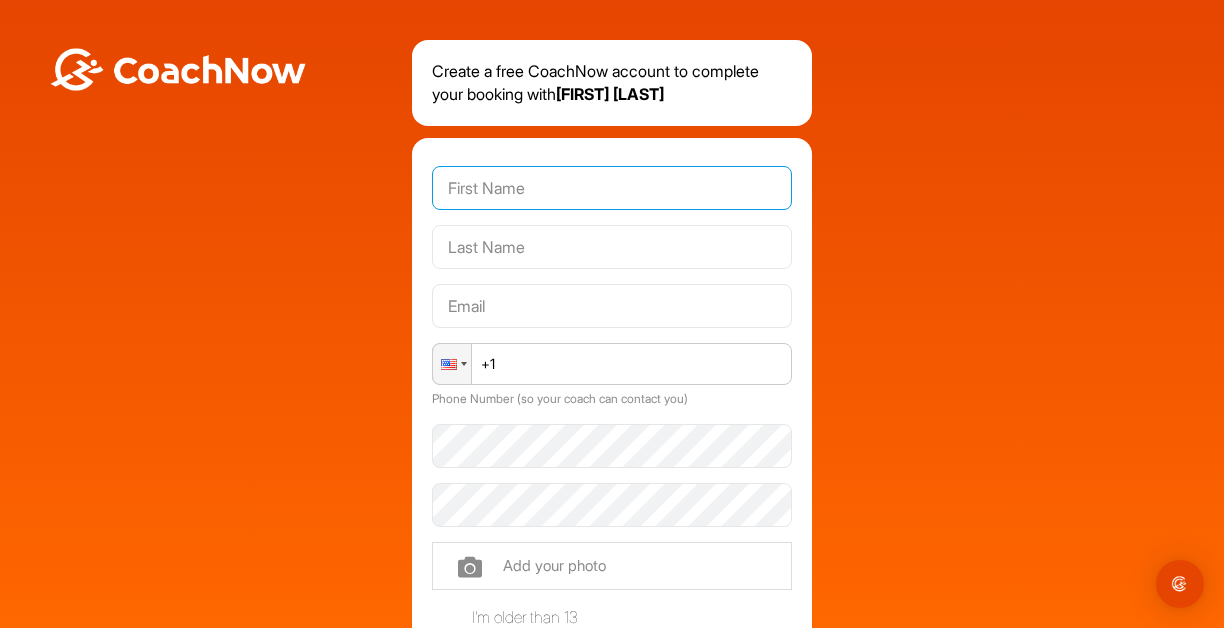 click at bounding box center [612, 188] 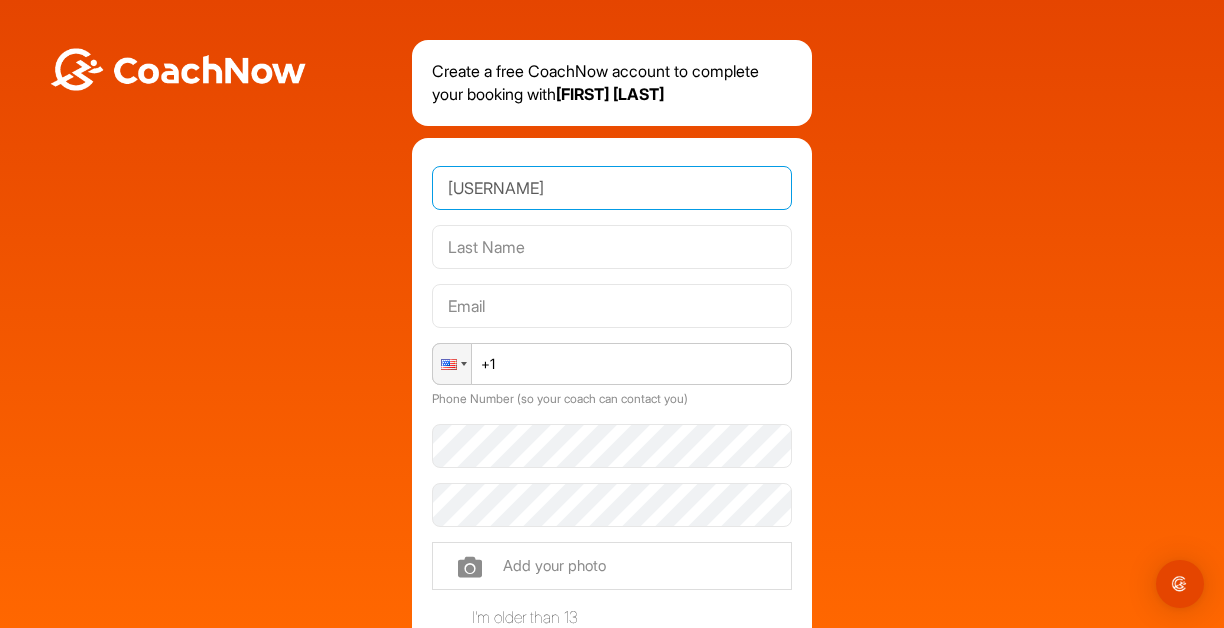 type on "[USERNAME]" 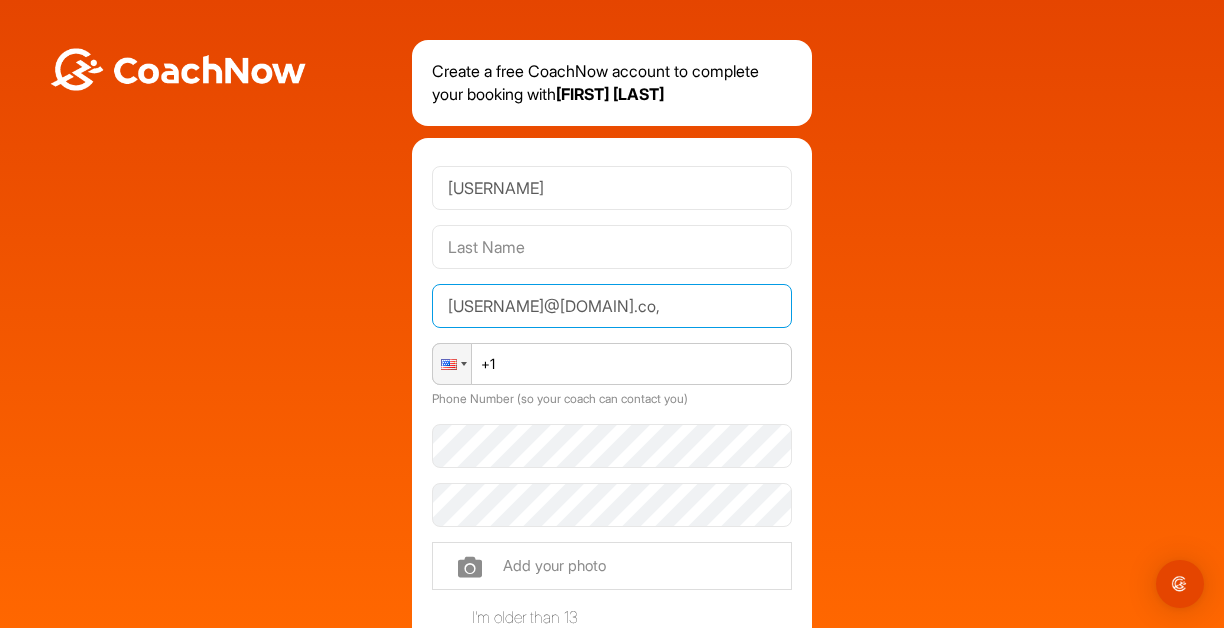 click on "[USERNAME]@[DOMAIN].co," at bounding box center (612, 306) 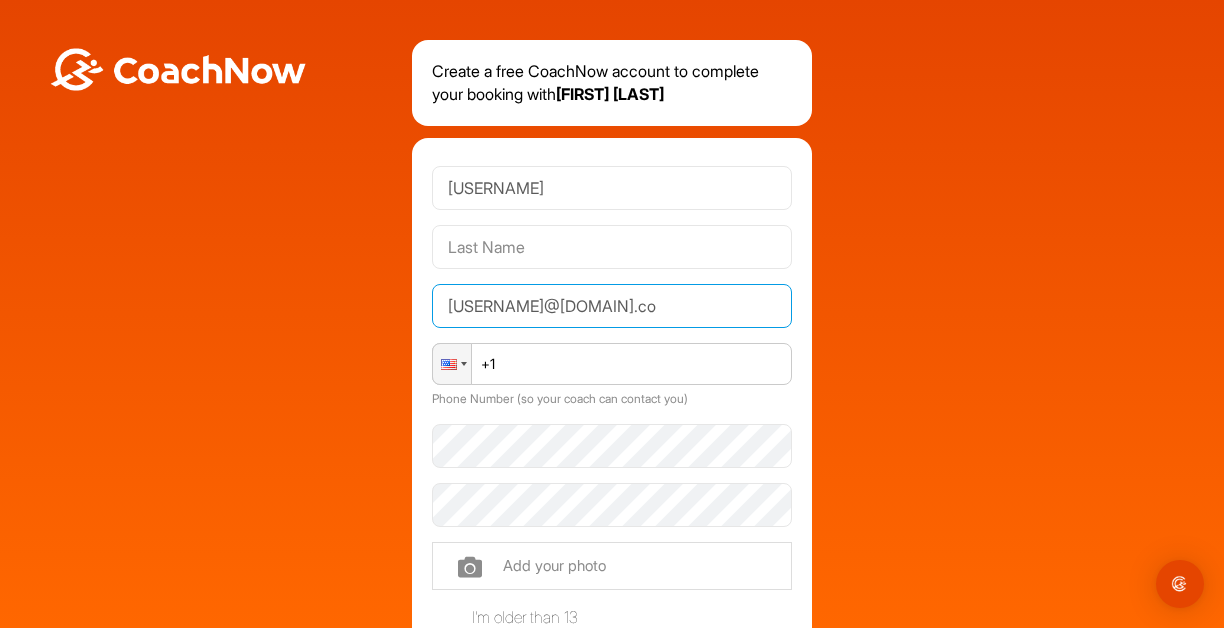 type on "[USERNAME]@[DOMAIN].co" 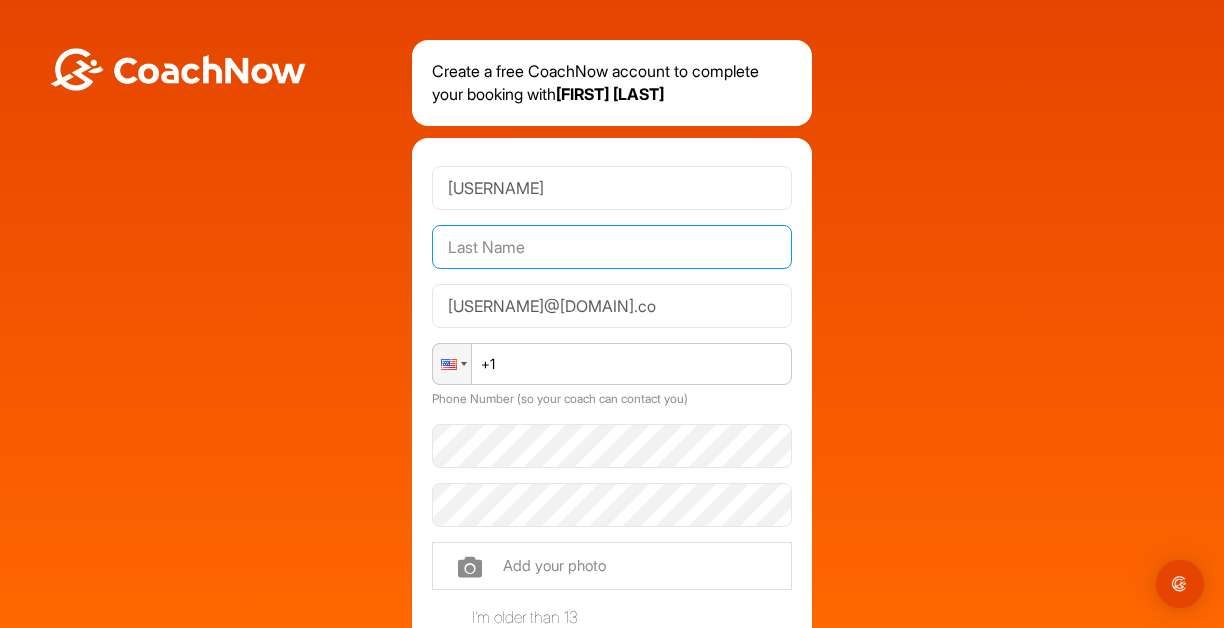 click at bounding box center (612, 247) 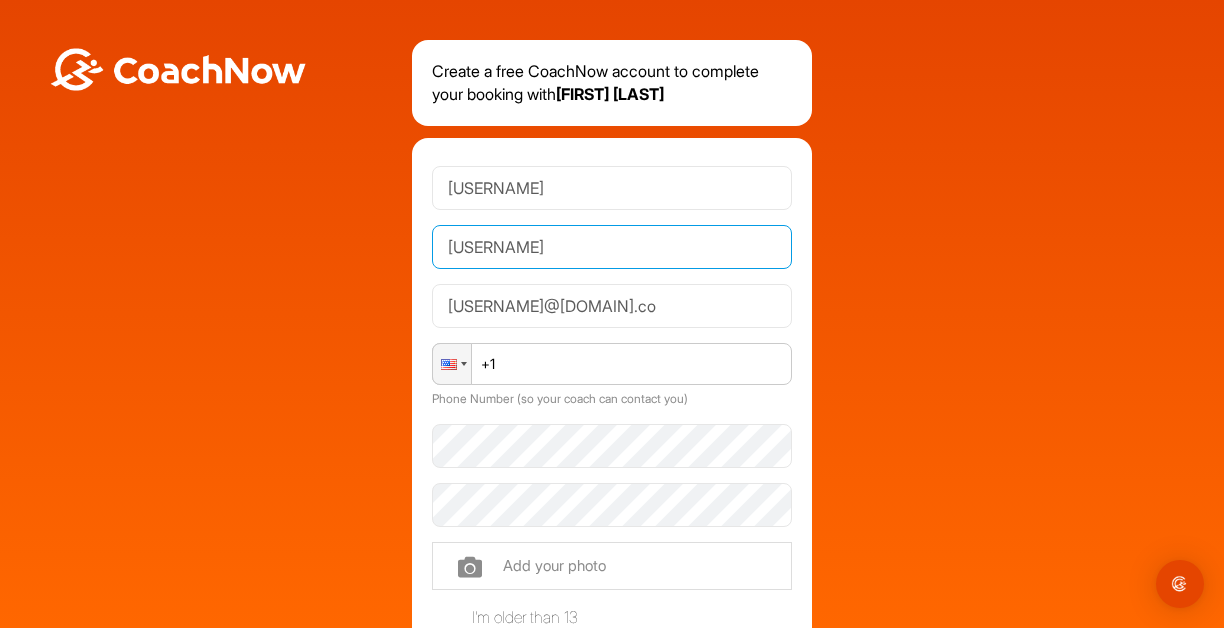 type on "[USERNAME]" 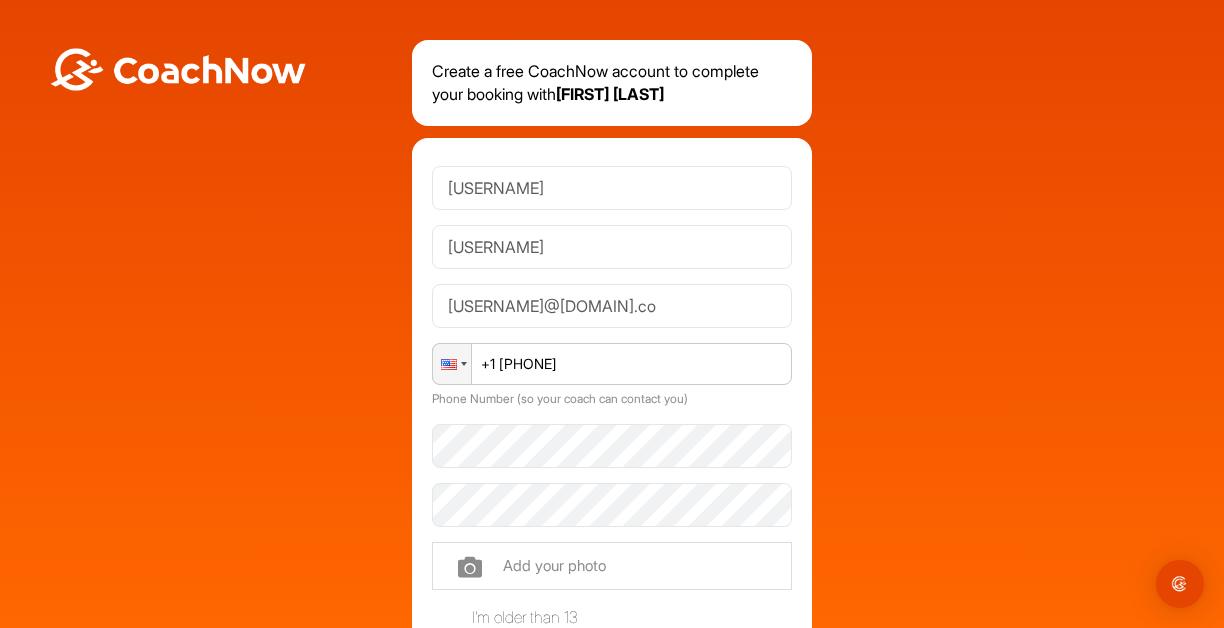 type on "+1 [PHONE]" 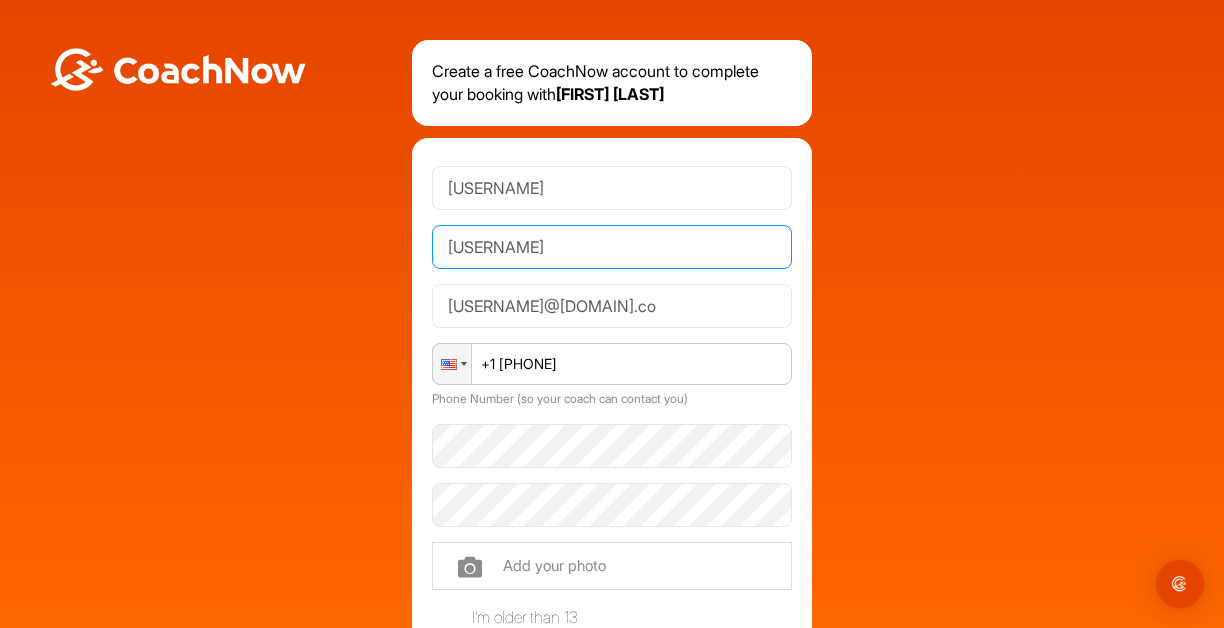 click on "[USERNAME]" at bounding box center [612, 247] 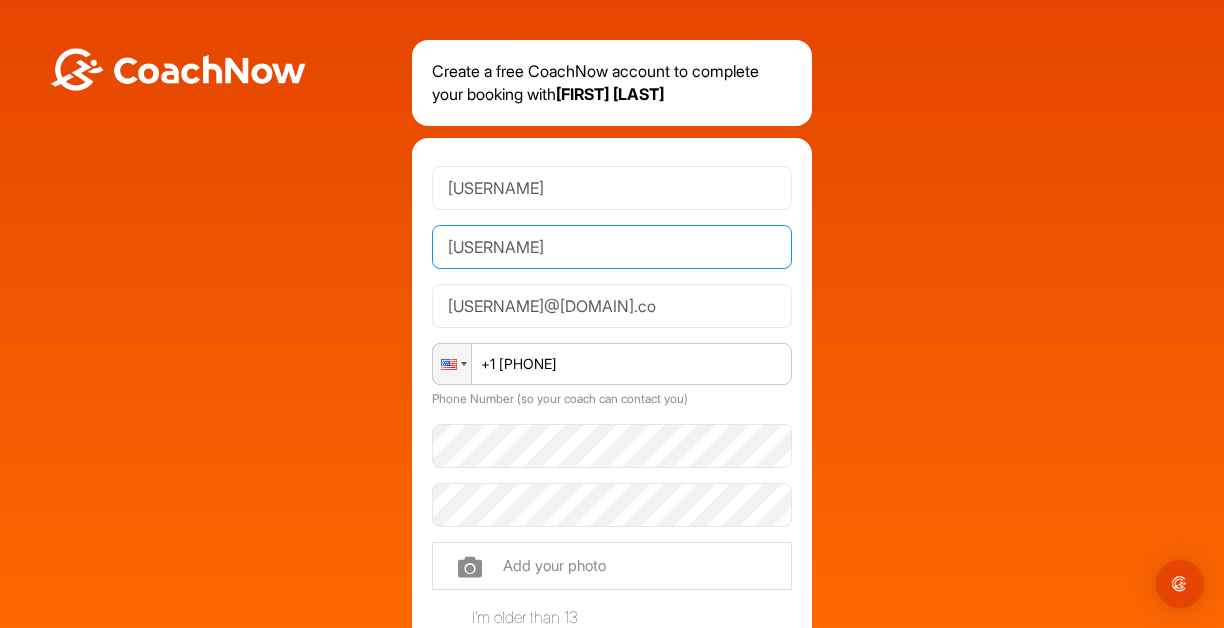 click on "[USERNAME]" at bounding box center [612, 247] 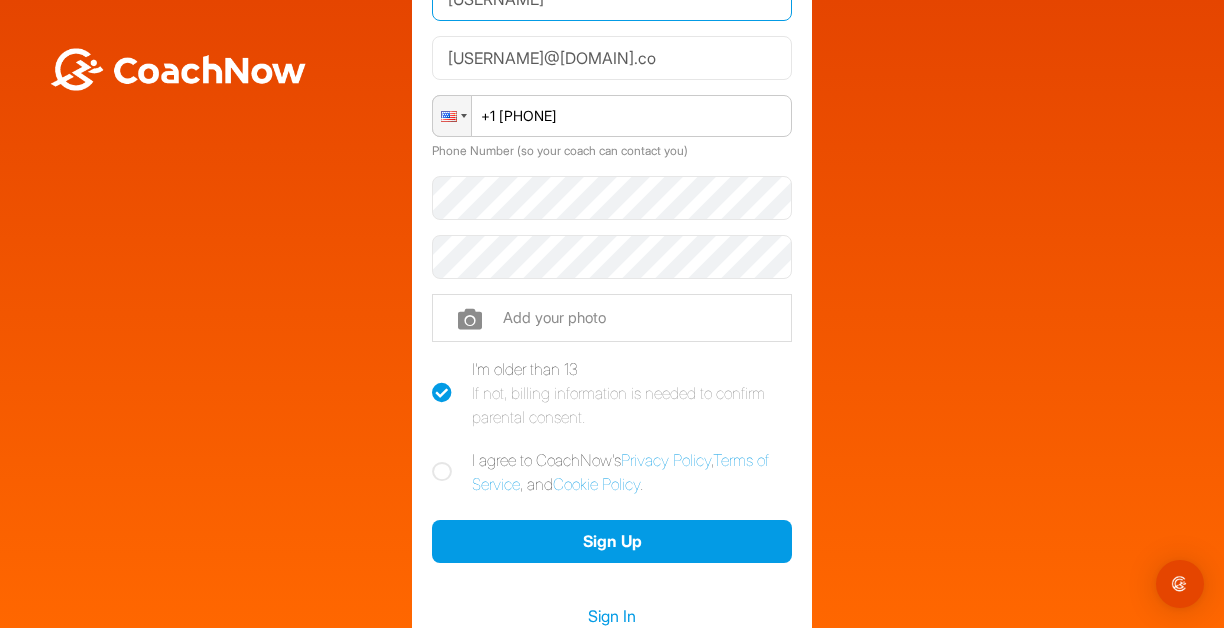 scroll, scrollTop: 264, scrollLeft: 0, axis: vertical 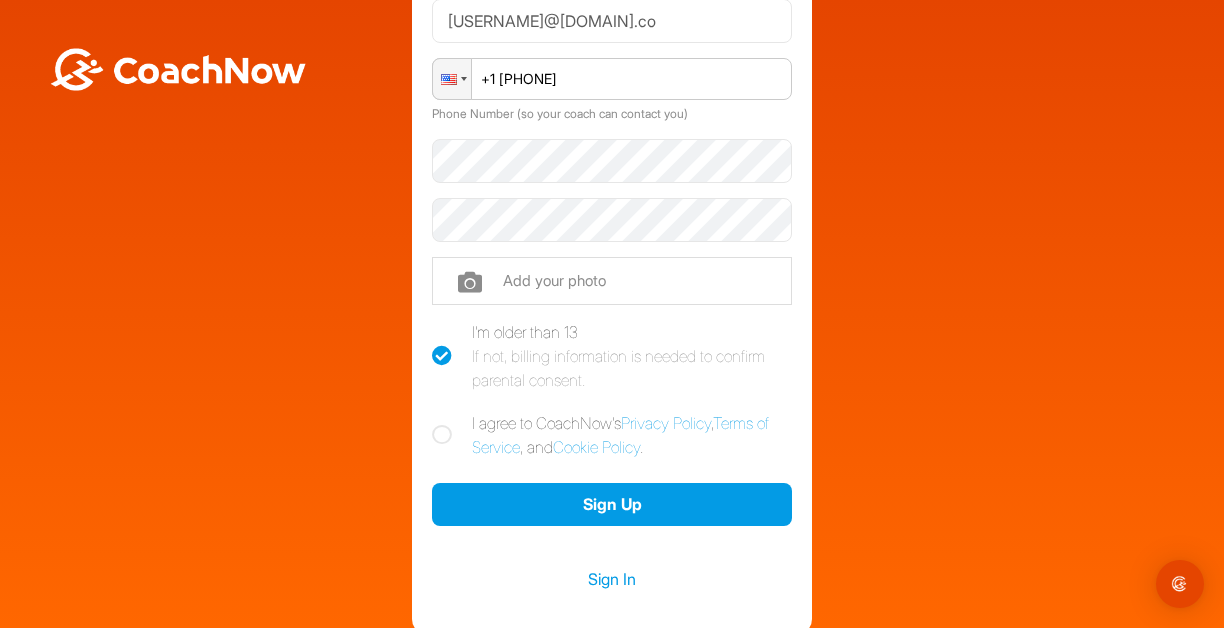 click at bounding box center [442, 435] 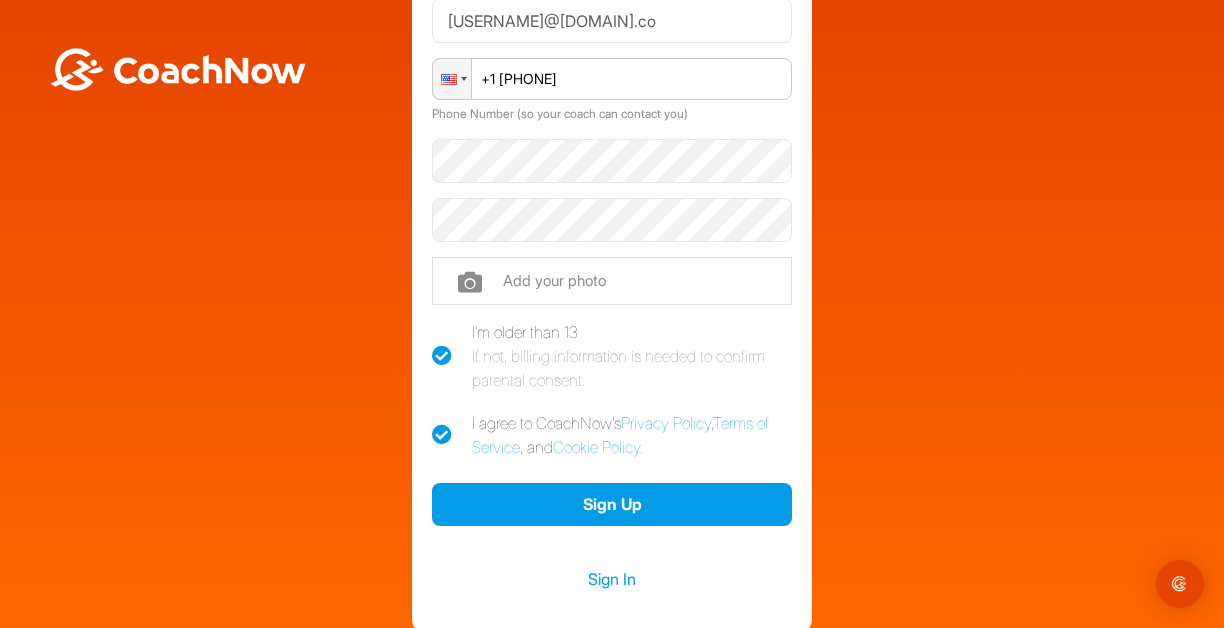 checkbox on "true" 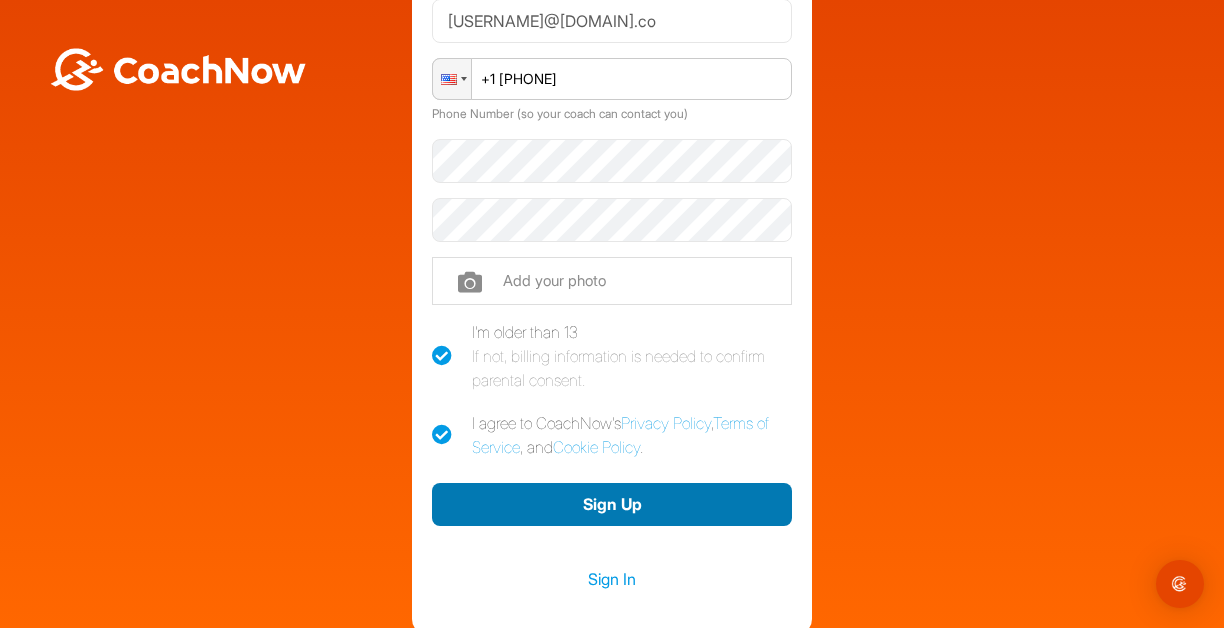 click on "Sign Up" at bounding box center [612, 504] 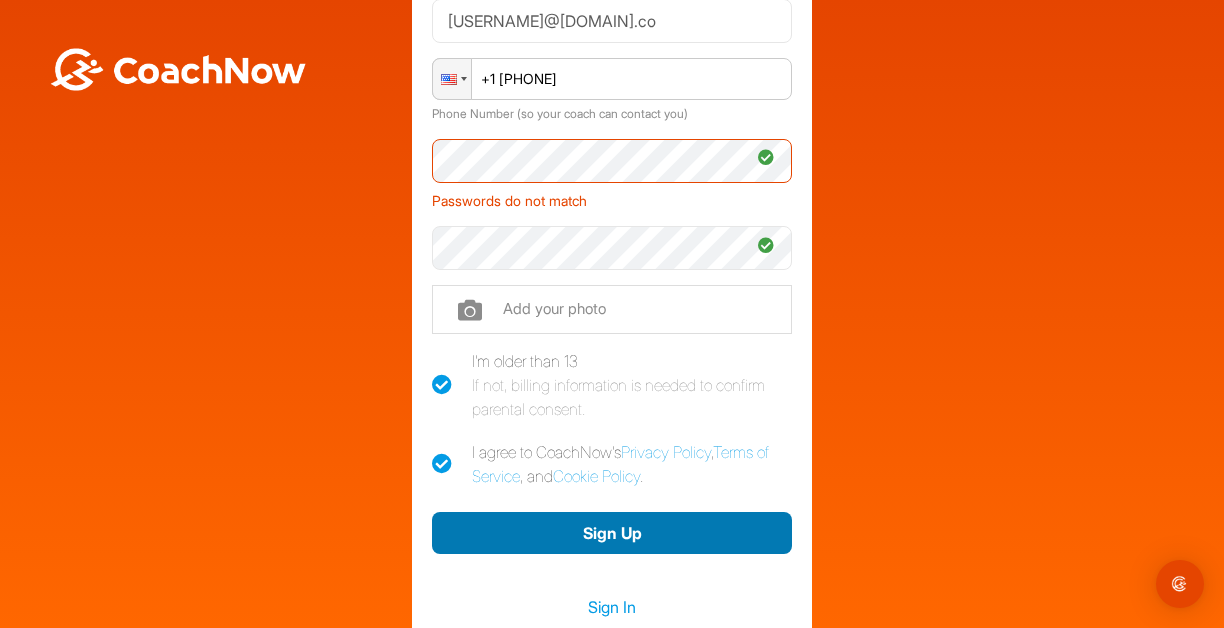 click on "Sign Up" at bounding box center (612, 533) 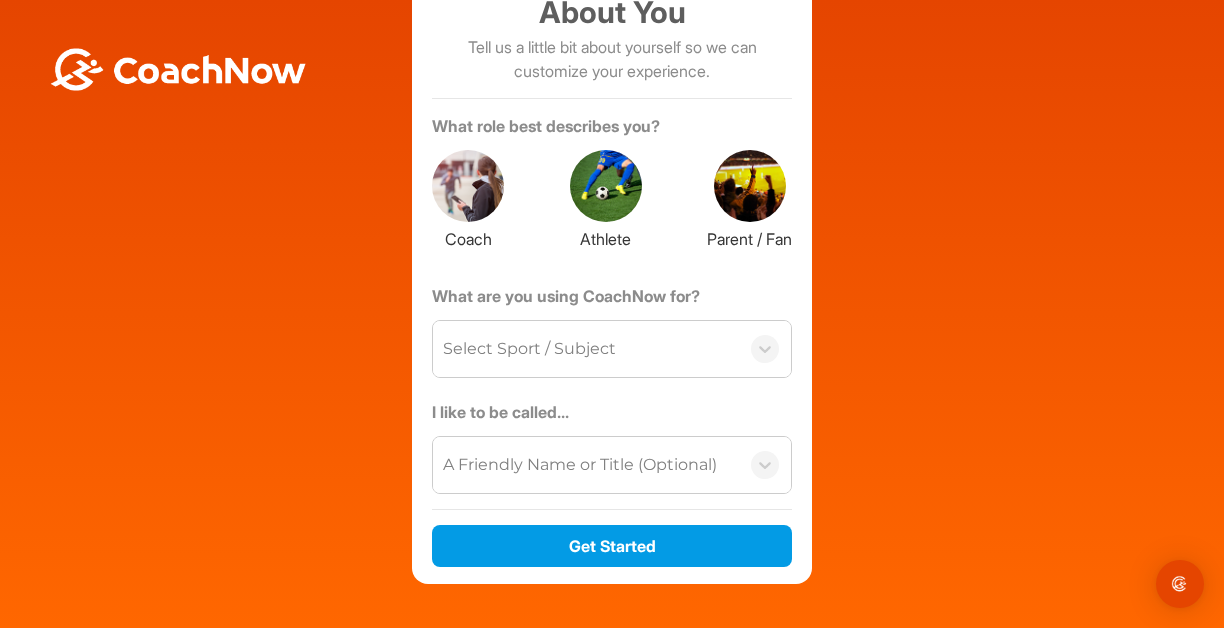 scroll, scrollTop: 181, scrollLeft: 0, axis: vertical 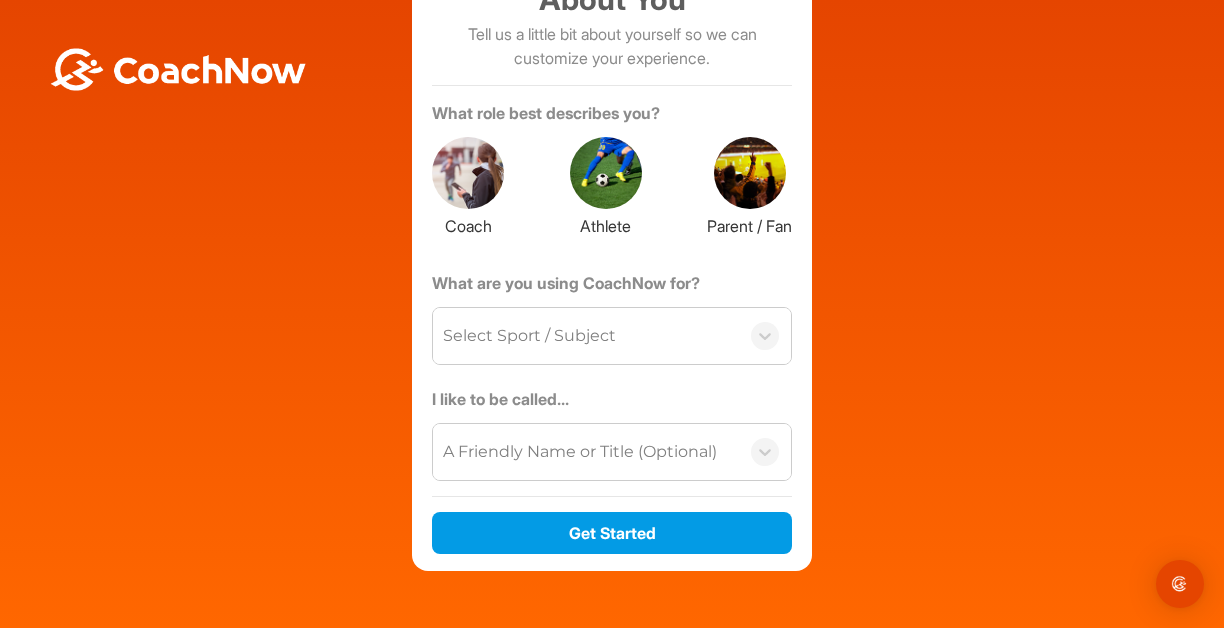 click at bounding box center (606, 173) 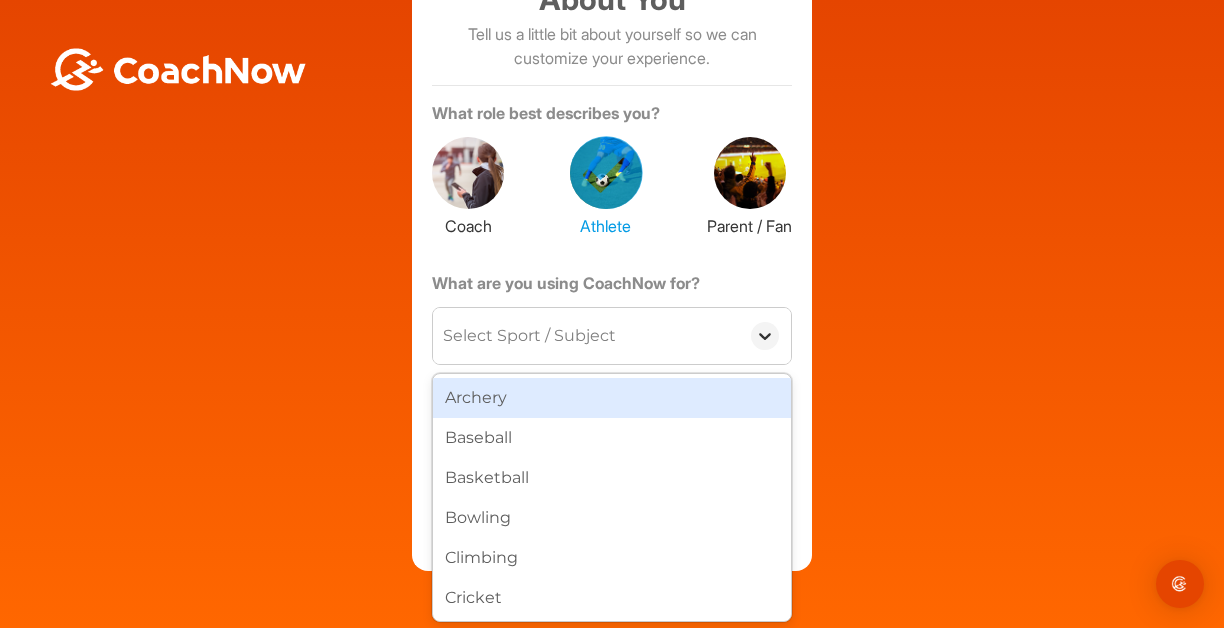 click 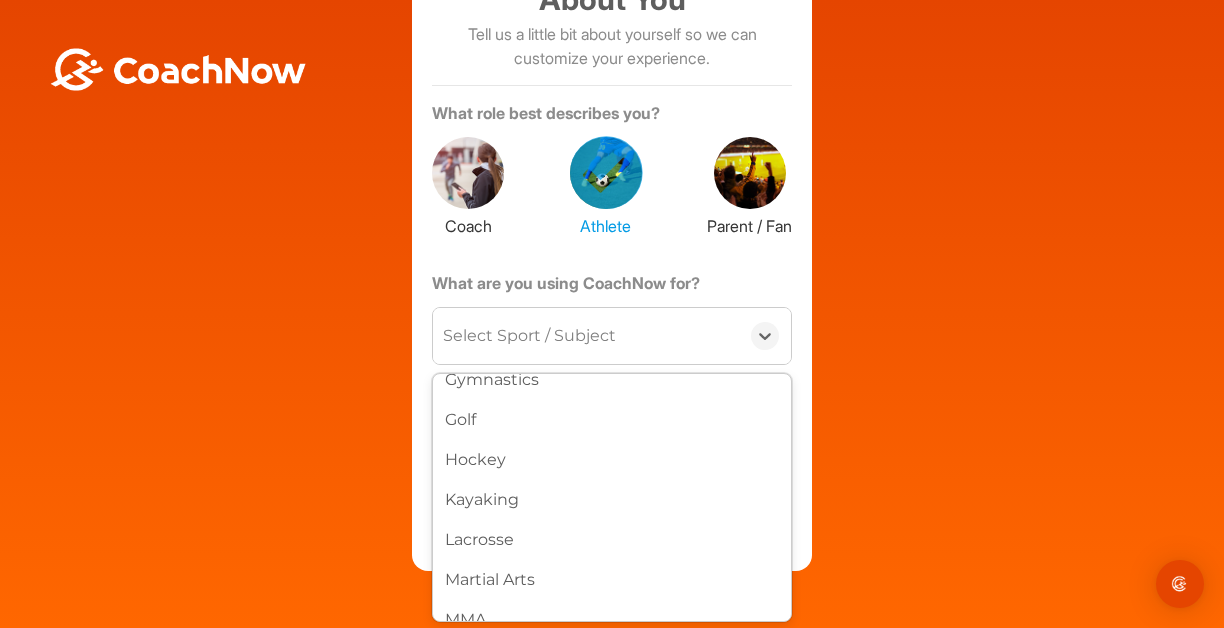 scroll, scrollTop: 511, scrollLeft: 0, axis: vertical 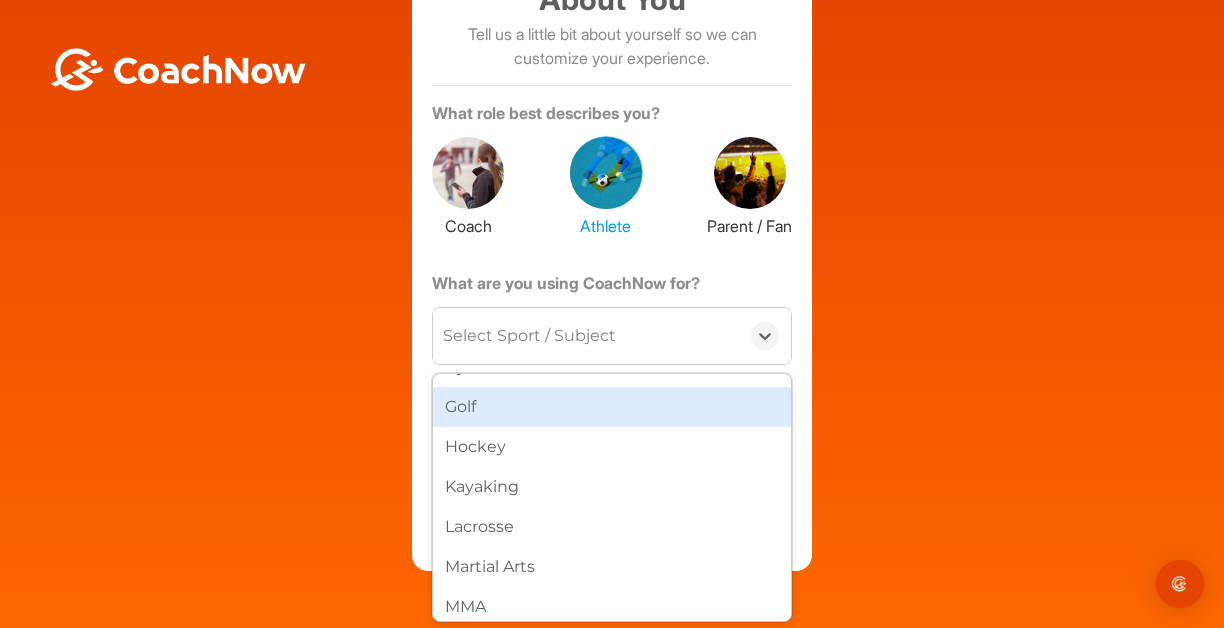 click on "Golf" at bounding box center (612, 407) 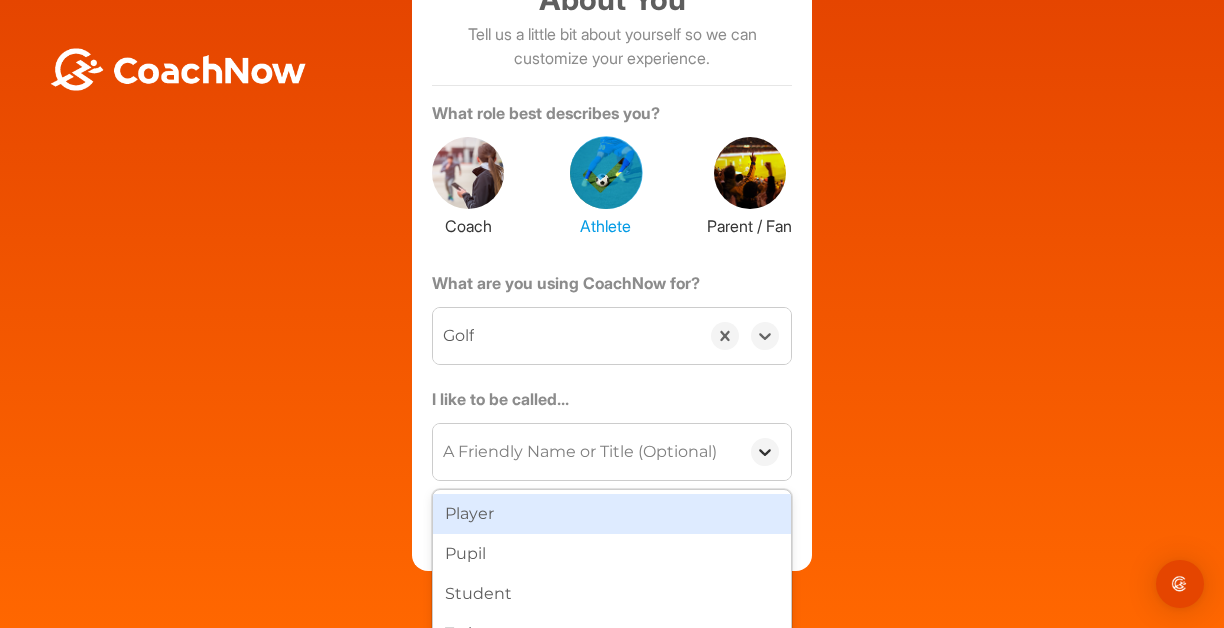 click 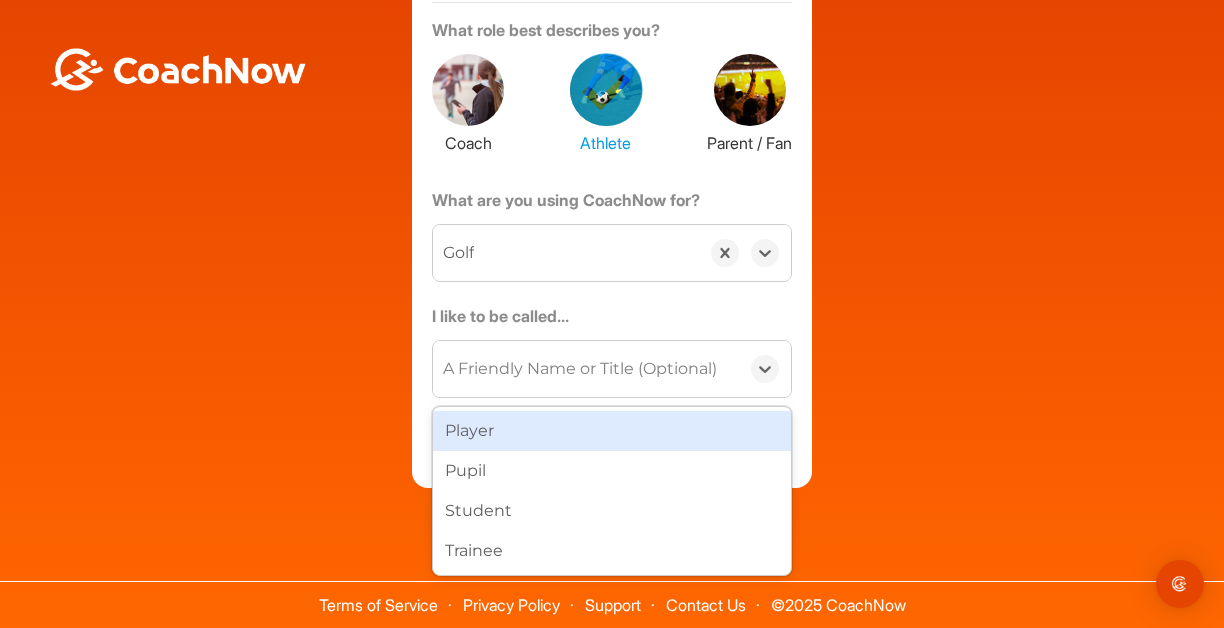 scroll, scrollTop: 264, scrollLeft: 0, axis: vertical 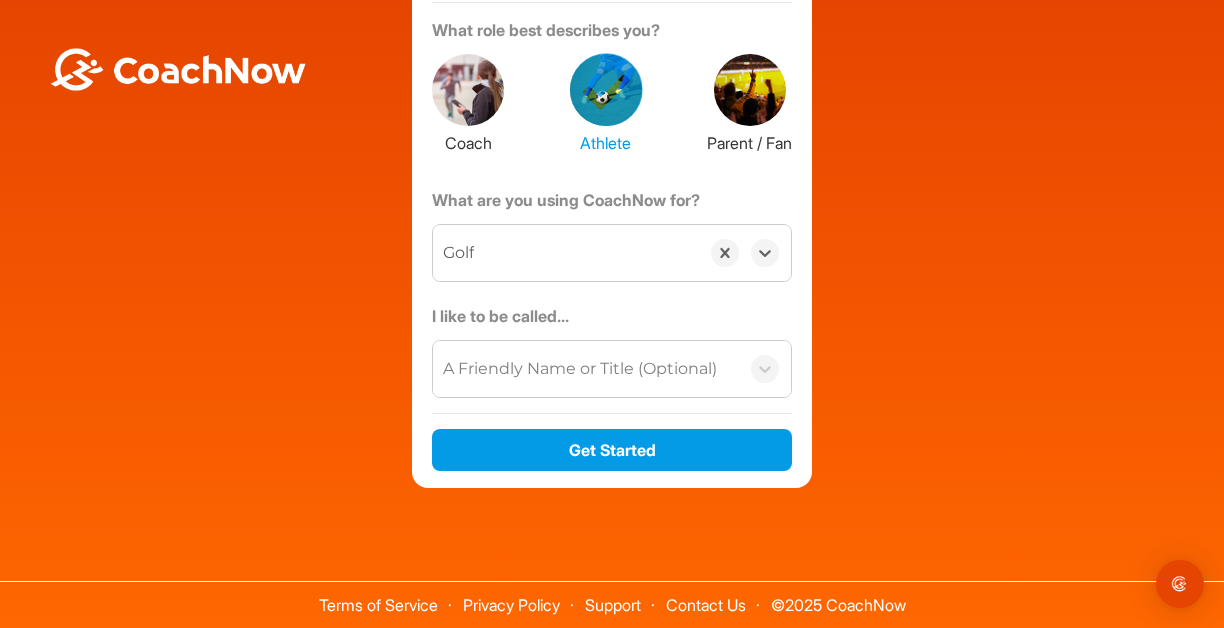 click on "Create a free CoachNow account to complete your booking with [FIRST] [LAST] About You Tell us a little bit about yourself so we can customize your experience. What role best describes you? Coach Athlete Parent / Fan What are you using CoachNow for? option Golf, selected. 0 results available. Select is focused ,type to refine list, press Down to open the menu, Golf I like to be called... A Friendly Name or Title (Optional) Get Started" at bounding box center (612, 132) 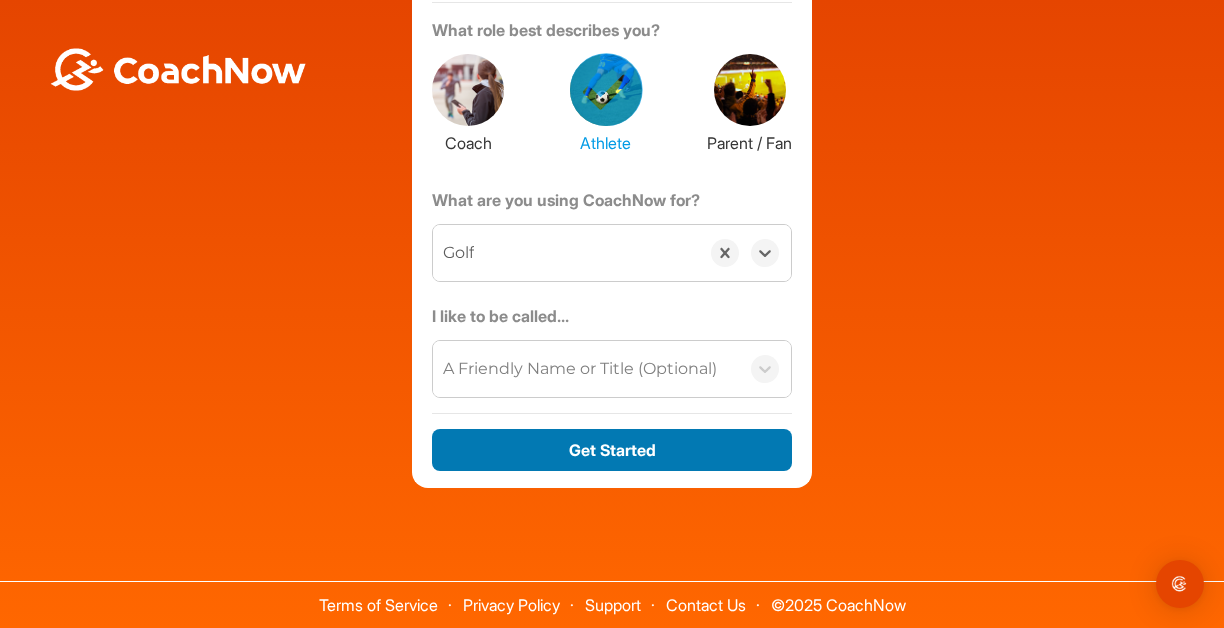 click on "Get Started" at bounding box center (612, 450) 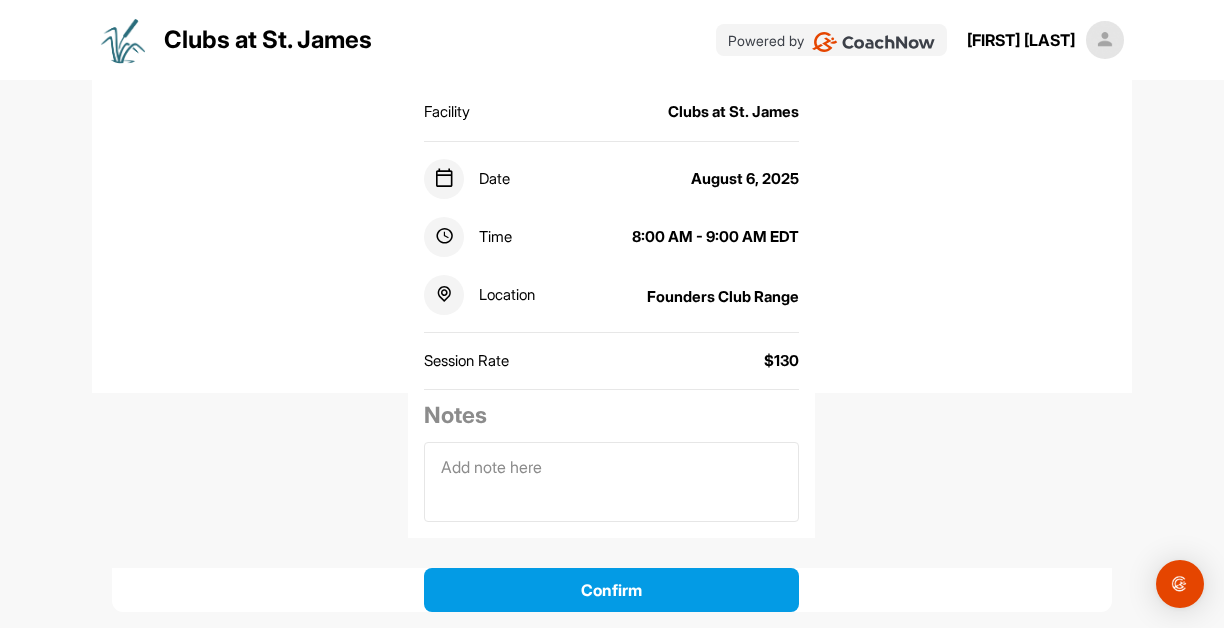 scroll, scrollTop: 313, scrollLeft: 0, axis: vertical 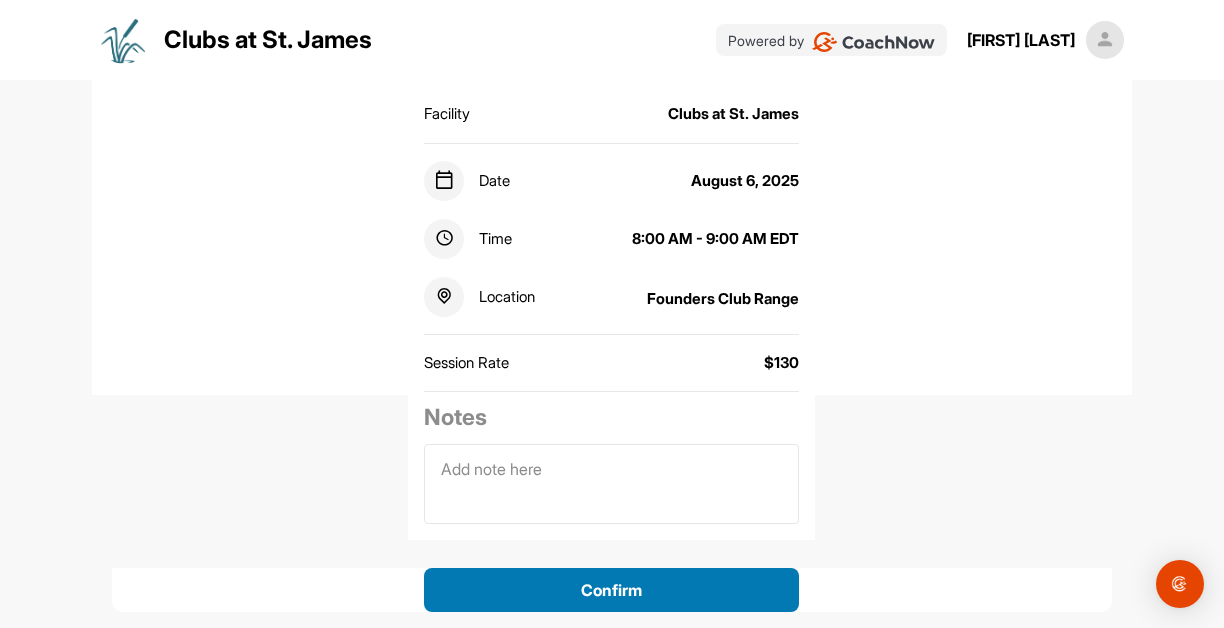 click on "Confirm" at bounding box center (611, 590) 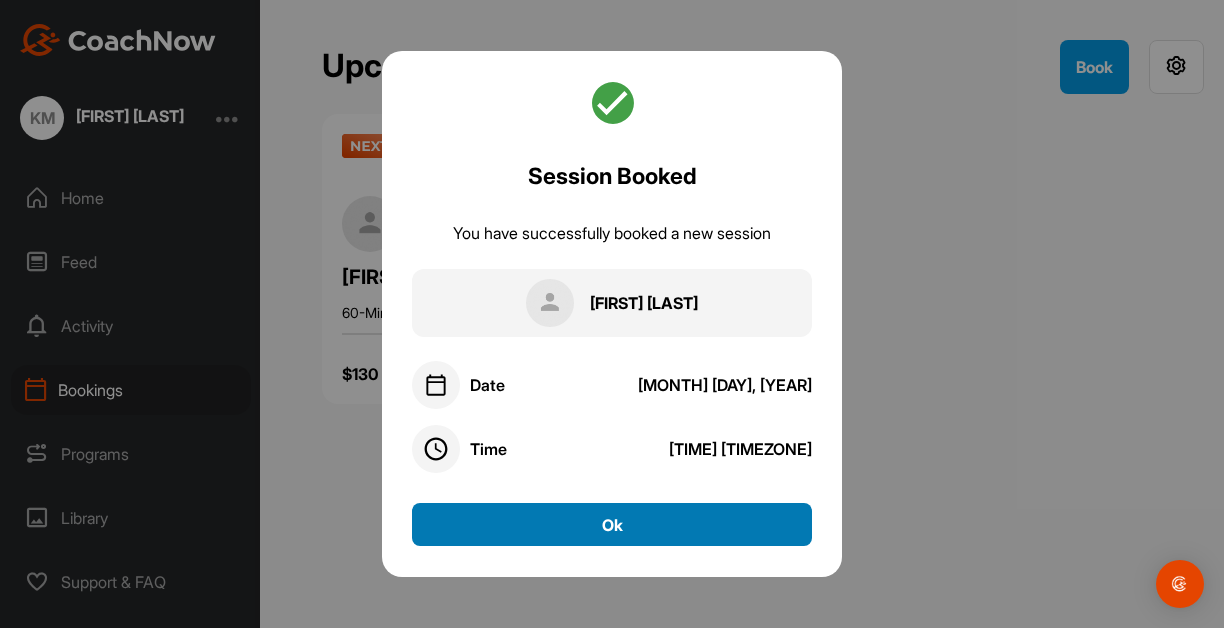 click on "Ok" at bounding box center (612, 524) 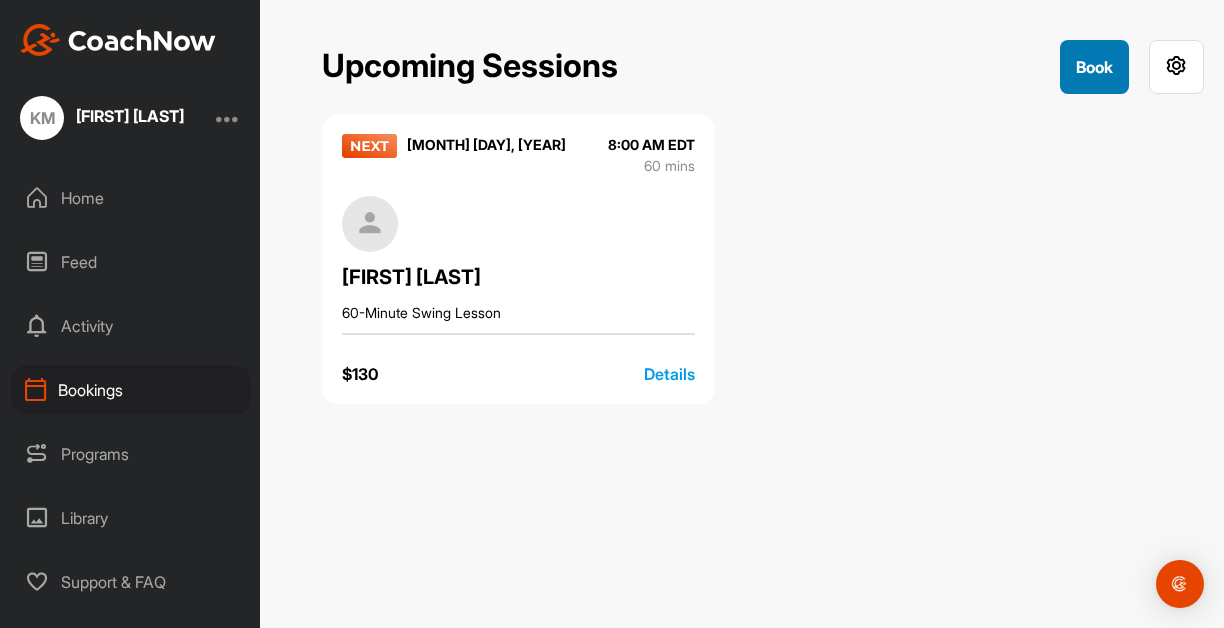 click on "Book" at bounding box center [1094, 67] 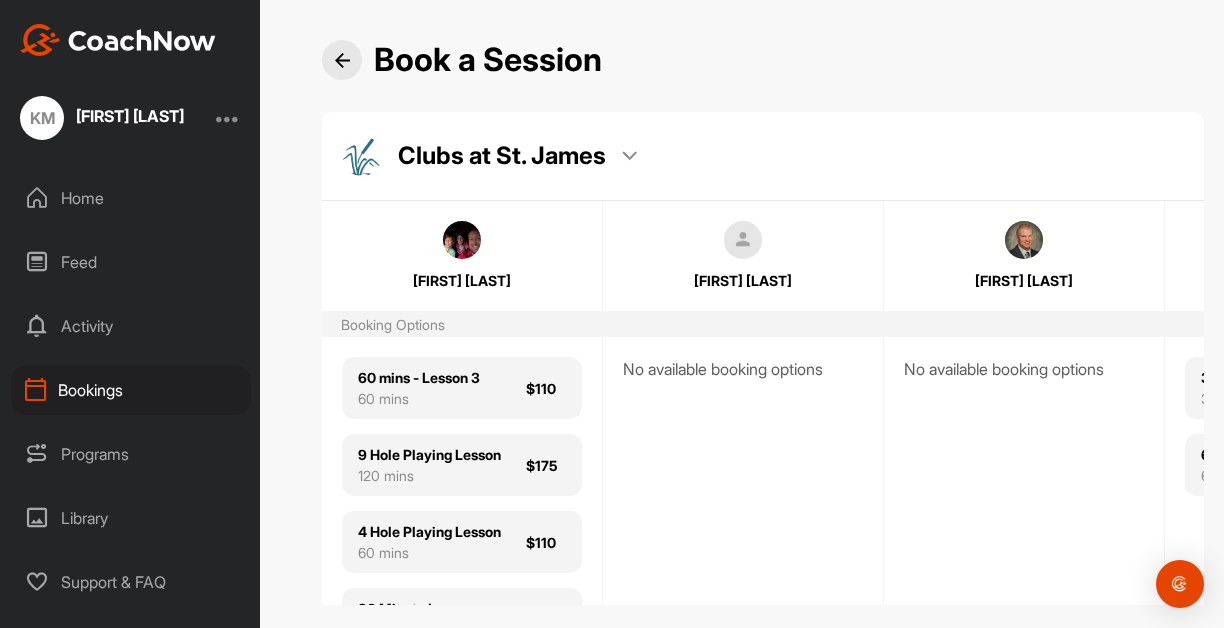 scroll, scrollTop: 0, scrollLeft: 0, axis: both 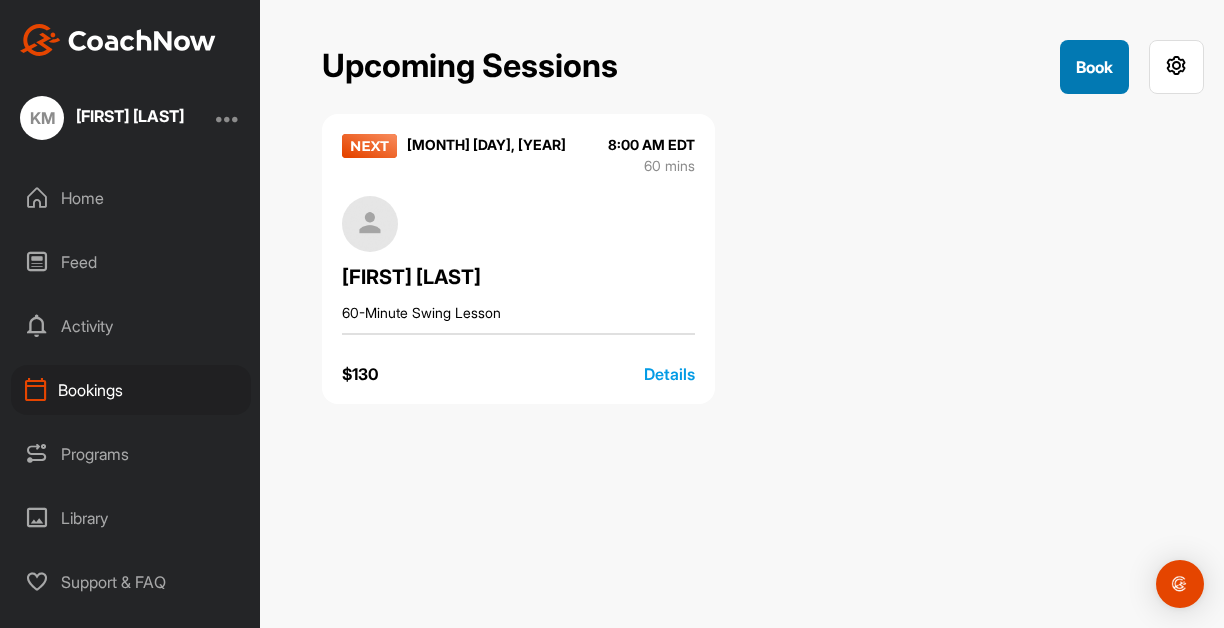 click on "Book" at bounding box center [1094, 67] 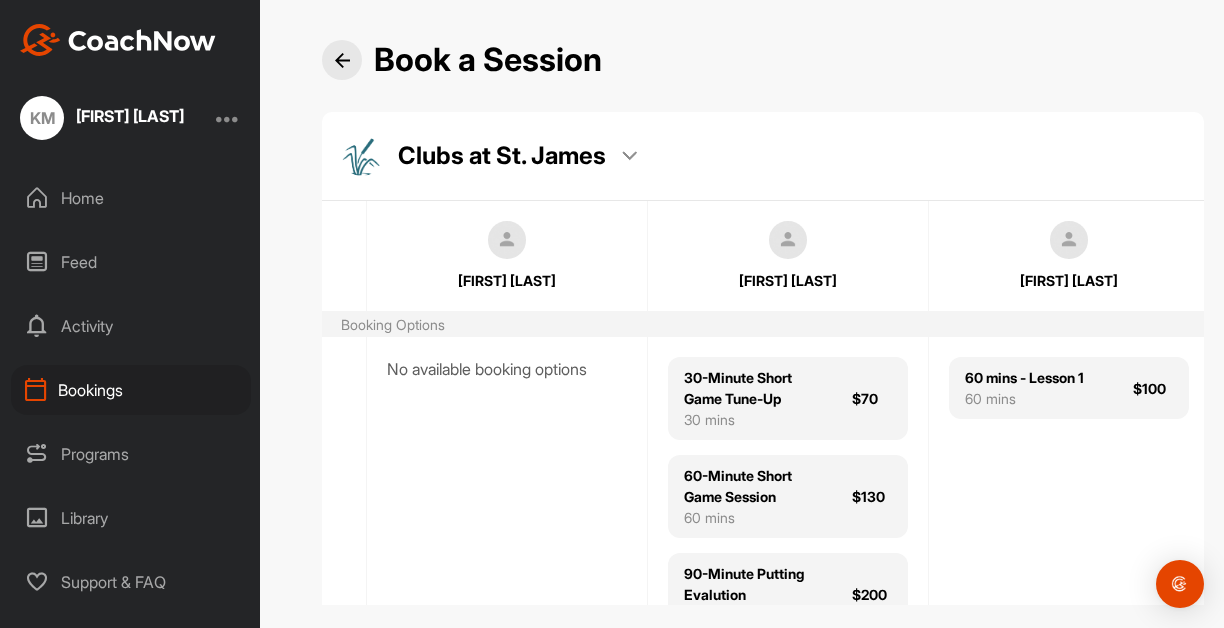scroll, scrollTop: 0, scrollLeft: 1358, axis: horizontal 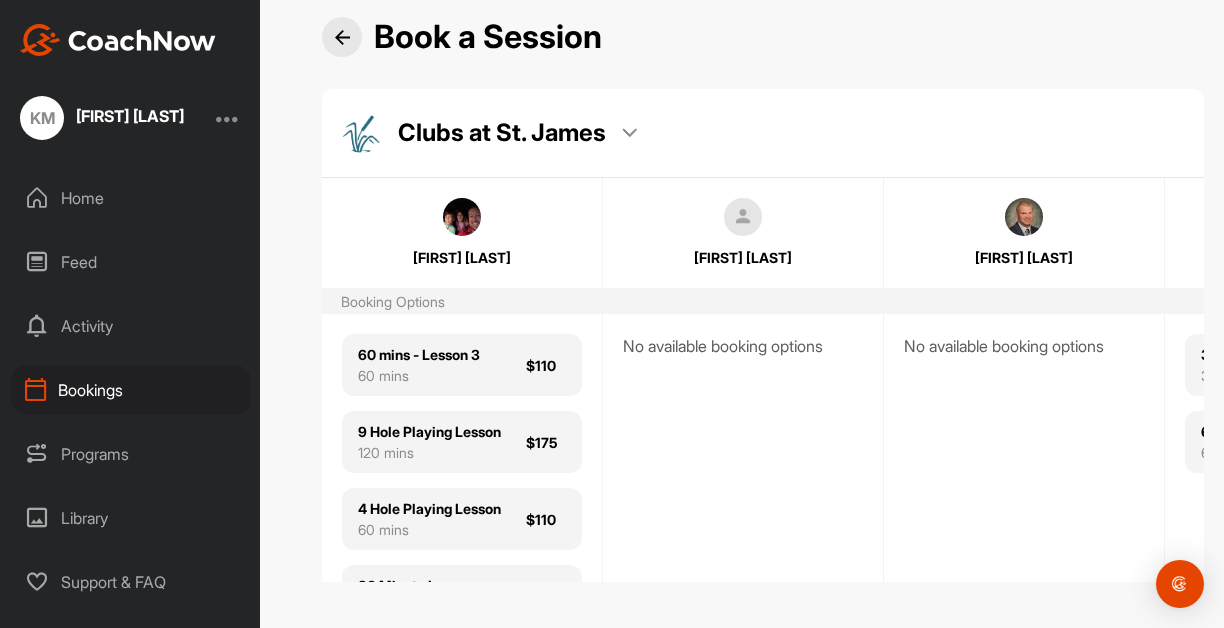 click on "Home" at bounding box center (131, 198) 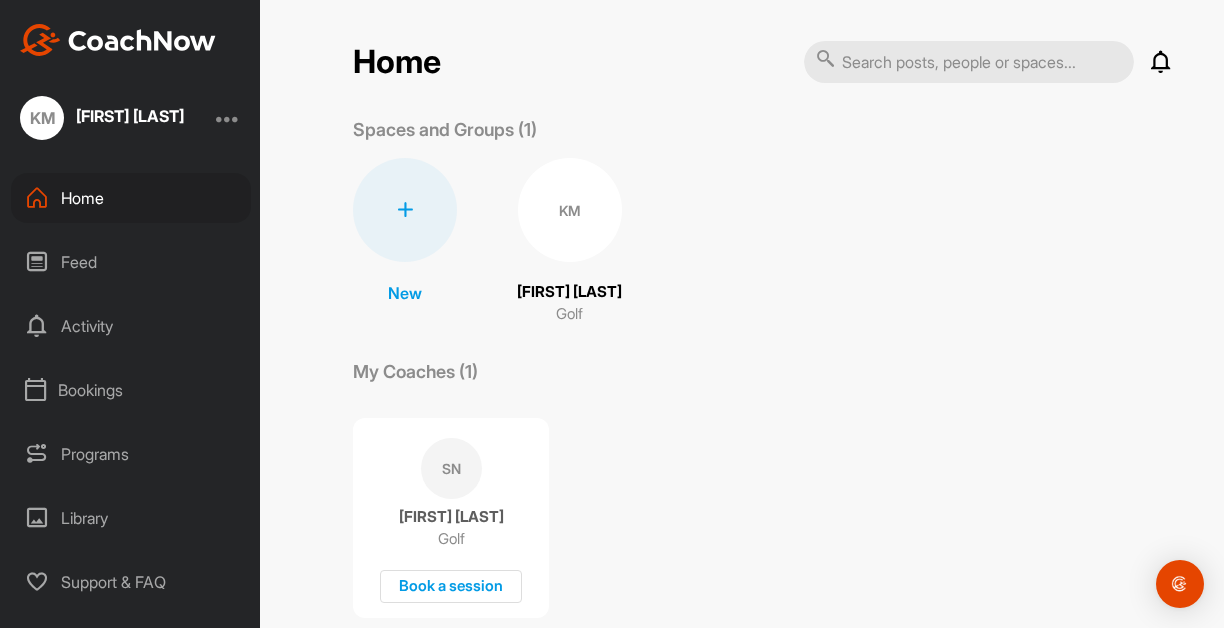 scroll, scrollTop: 0, scrollLeft: 0, axis: both 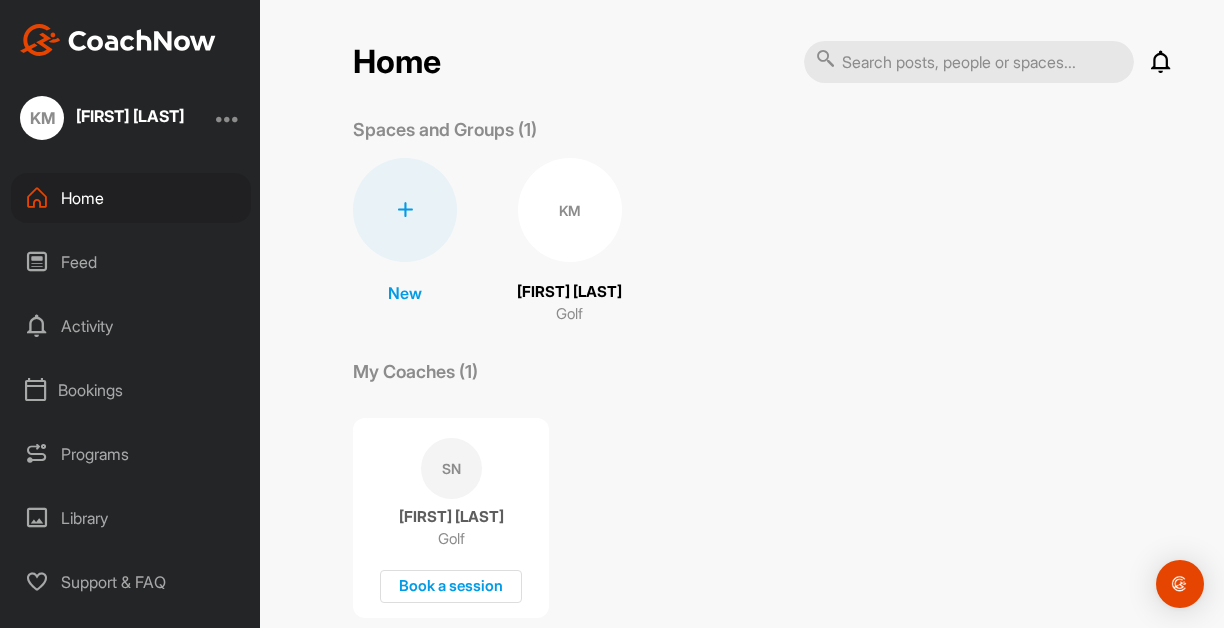 click on "[FIRST] [LAST]" at bounding box center (569, 292) 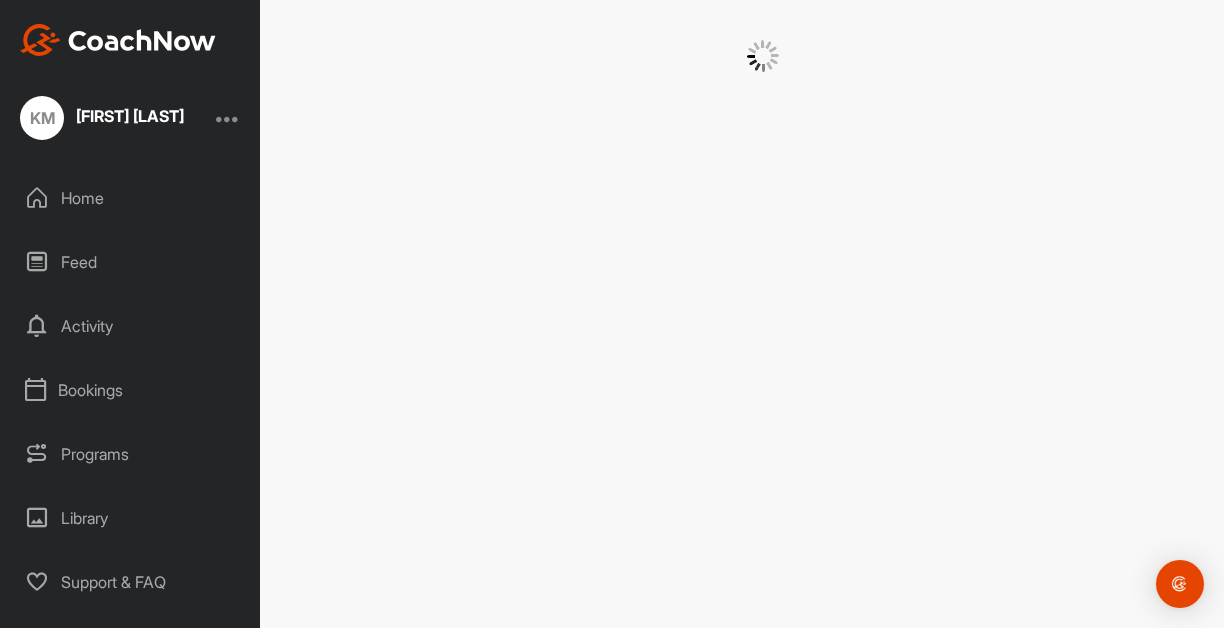 click at bounding box center (763, 314) 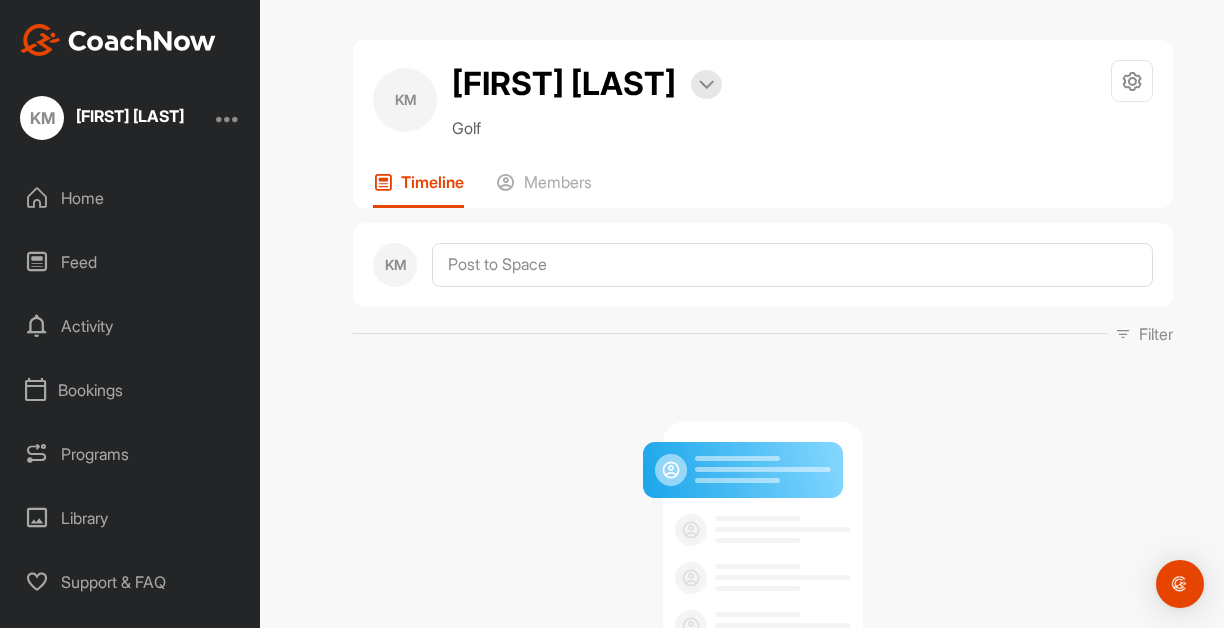 click on "No Posts Yet All posts you and other members make will appear here." at bounding box center (763, 575) 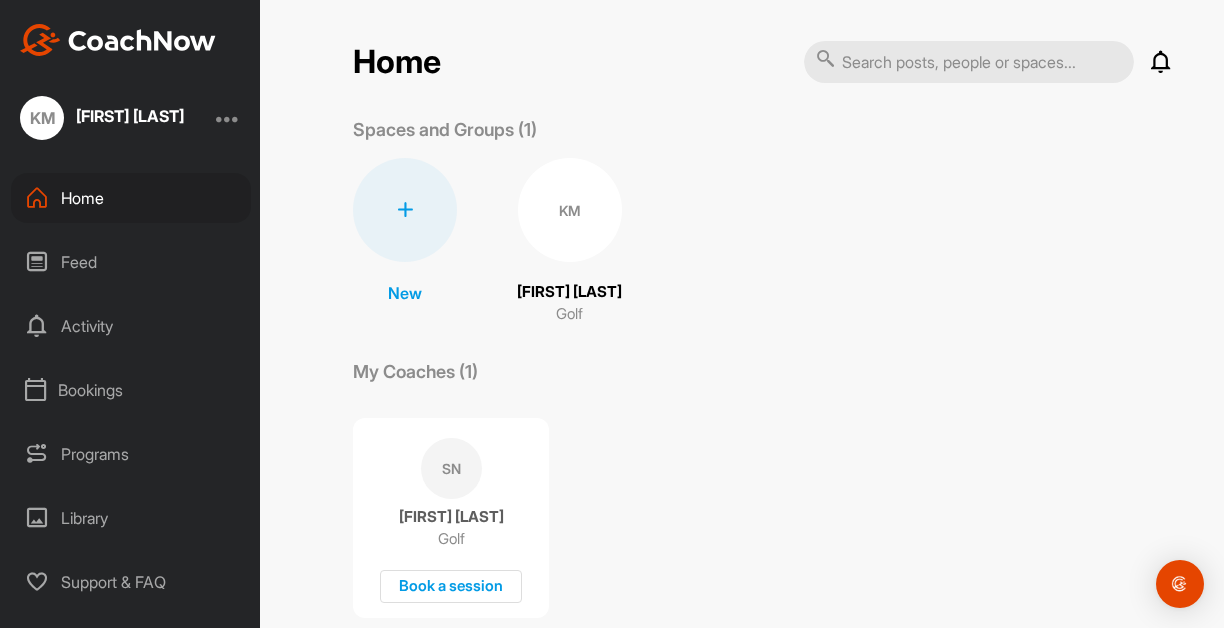 click on "[FIRST] [LAST]" at bounding box center [569, 292] 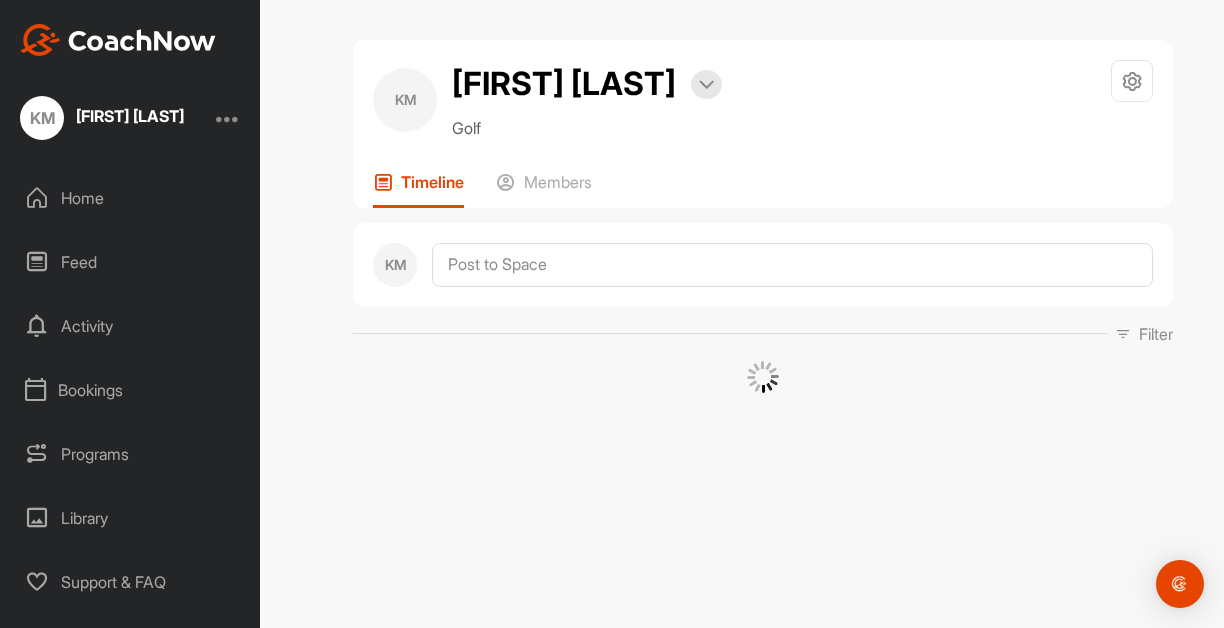 click on "KM" at bounding box center [763, 265] 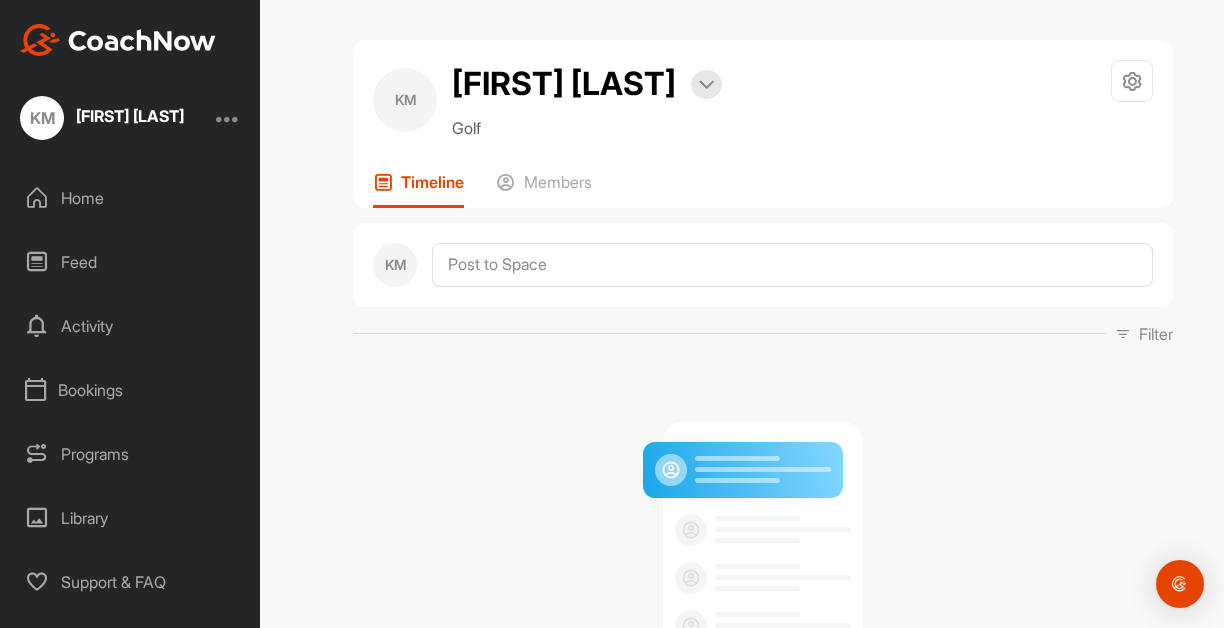 scroll, scrollTop: 0, scrollLeft: 0, axis: both 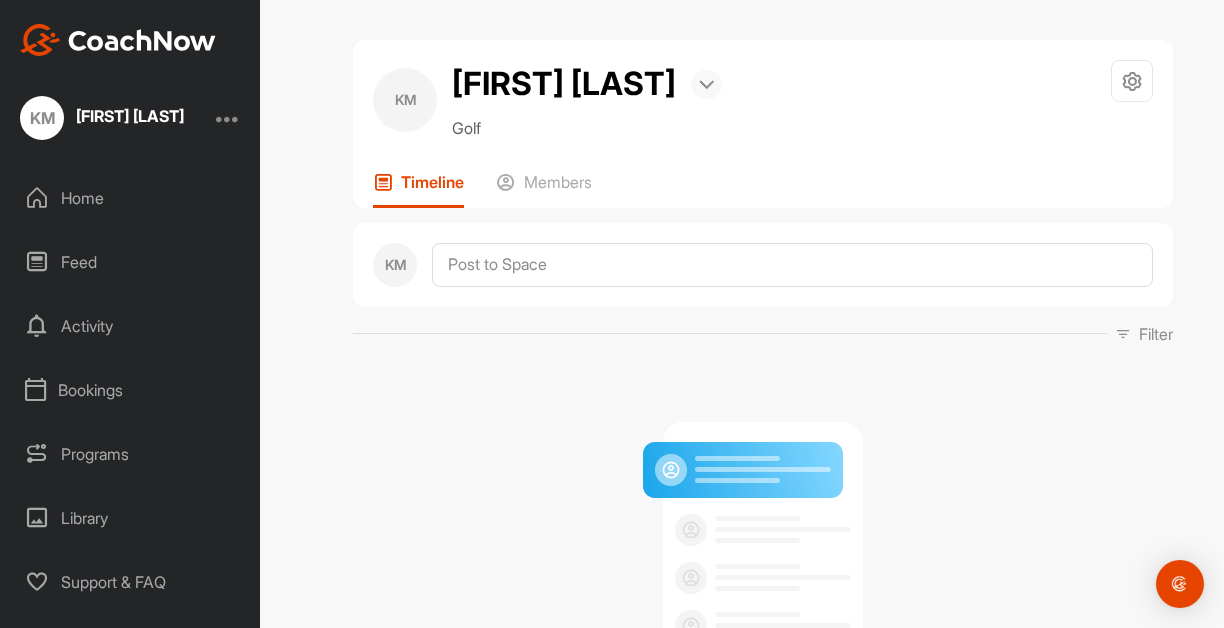 click at bounding box center (706, 85) 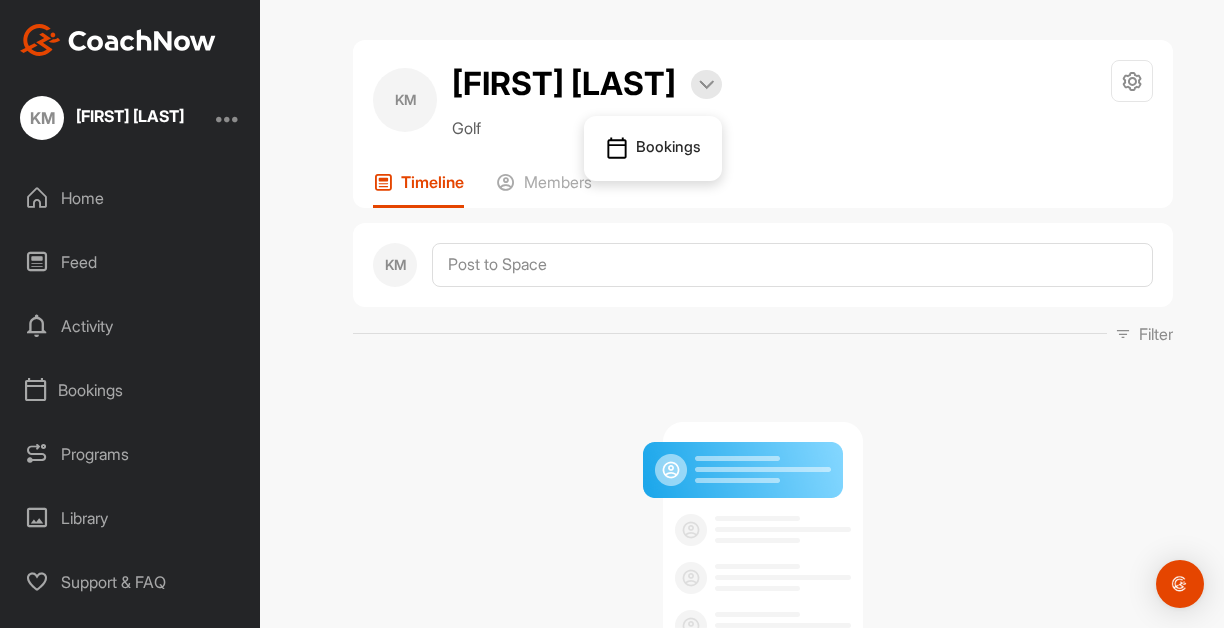 click on "No Posts Yet All posts you and other members make will appear here." at bounding box center [763, 575] 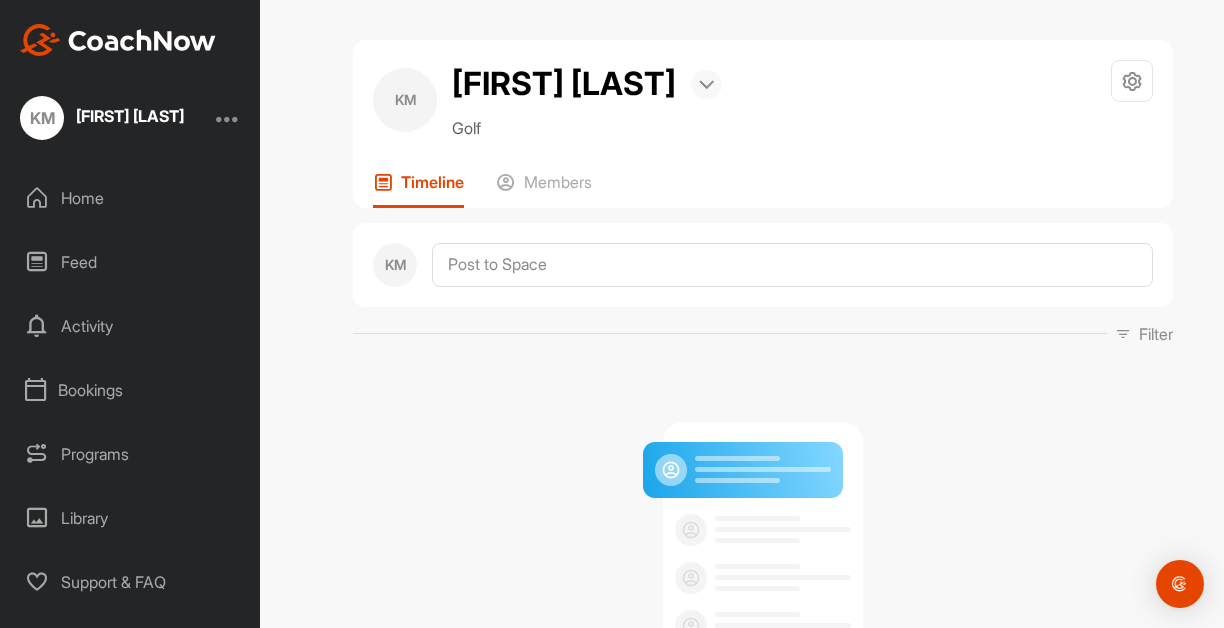 click at bounding box center [706, 84] 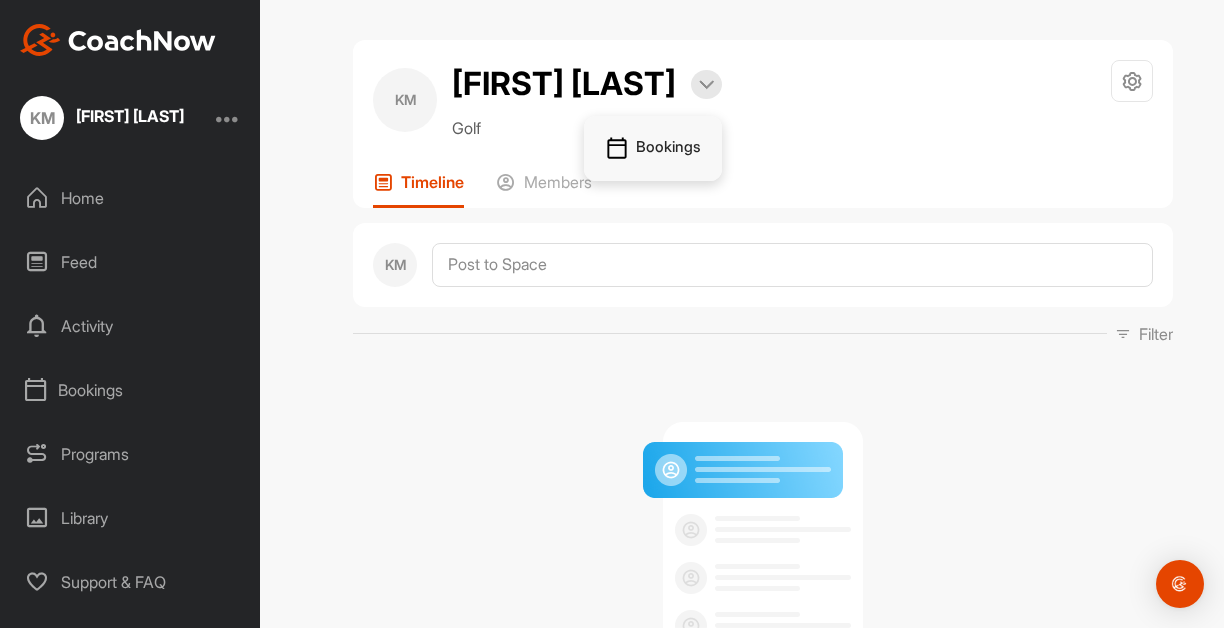 click on "Bookings" at bounding box center (653, 149) 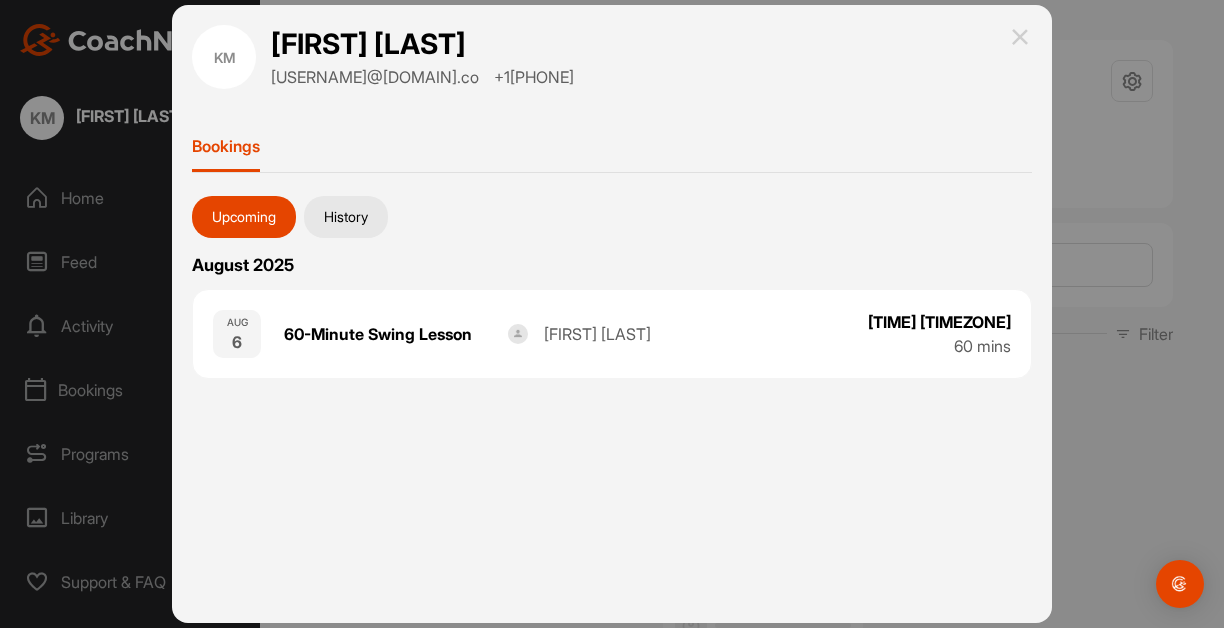 click at bounding box center [1020, 37] 